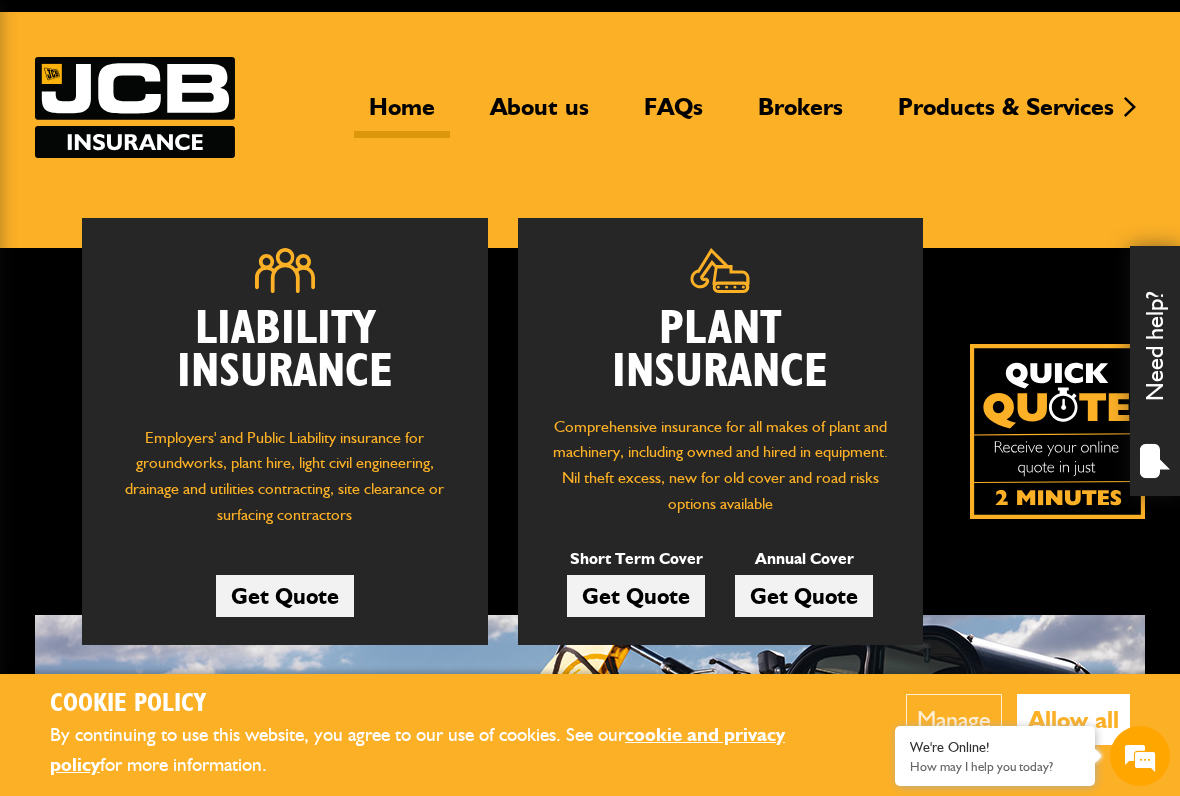 scroll, scrollTop: 102, scrollLeft: 0, axis: vertical 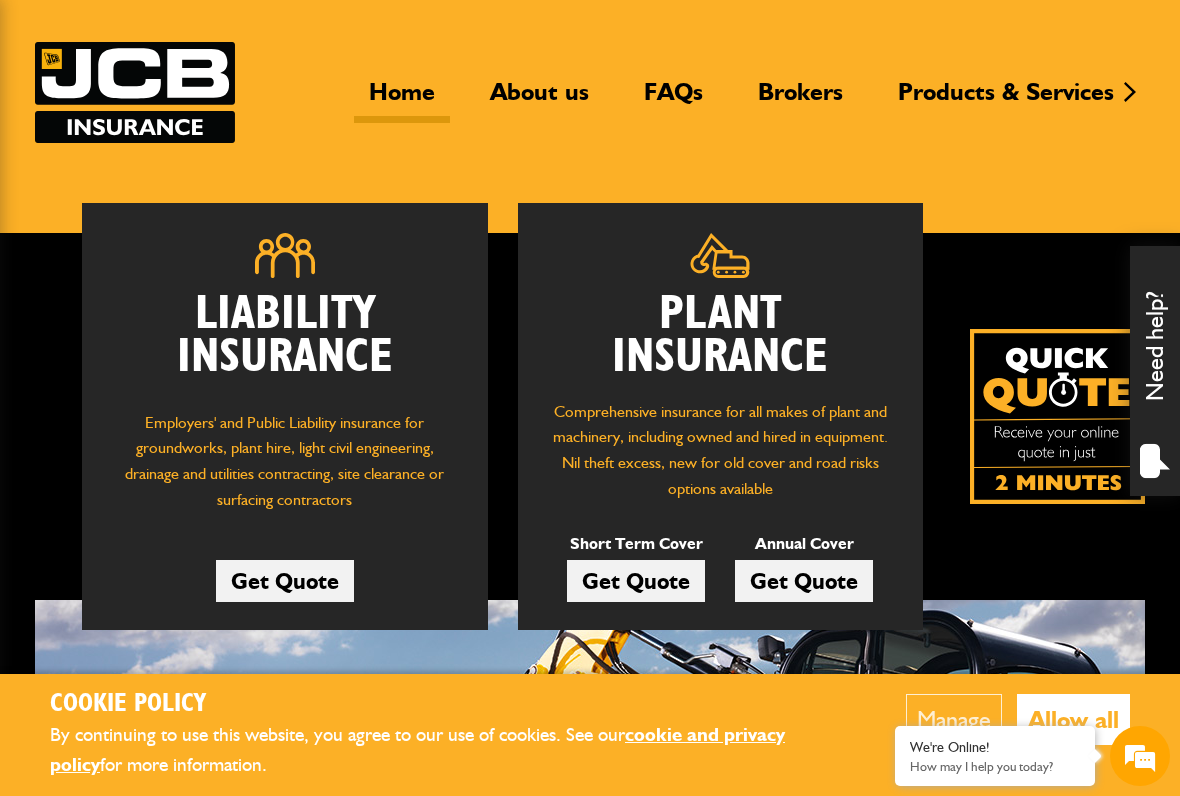 click on "Get Quote" at bounding box center [636, 581] 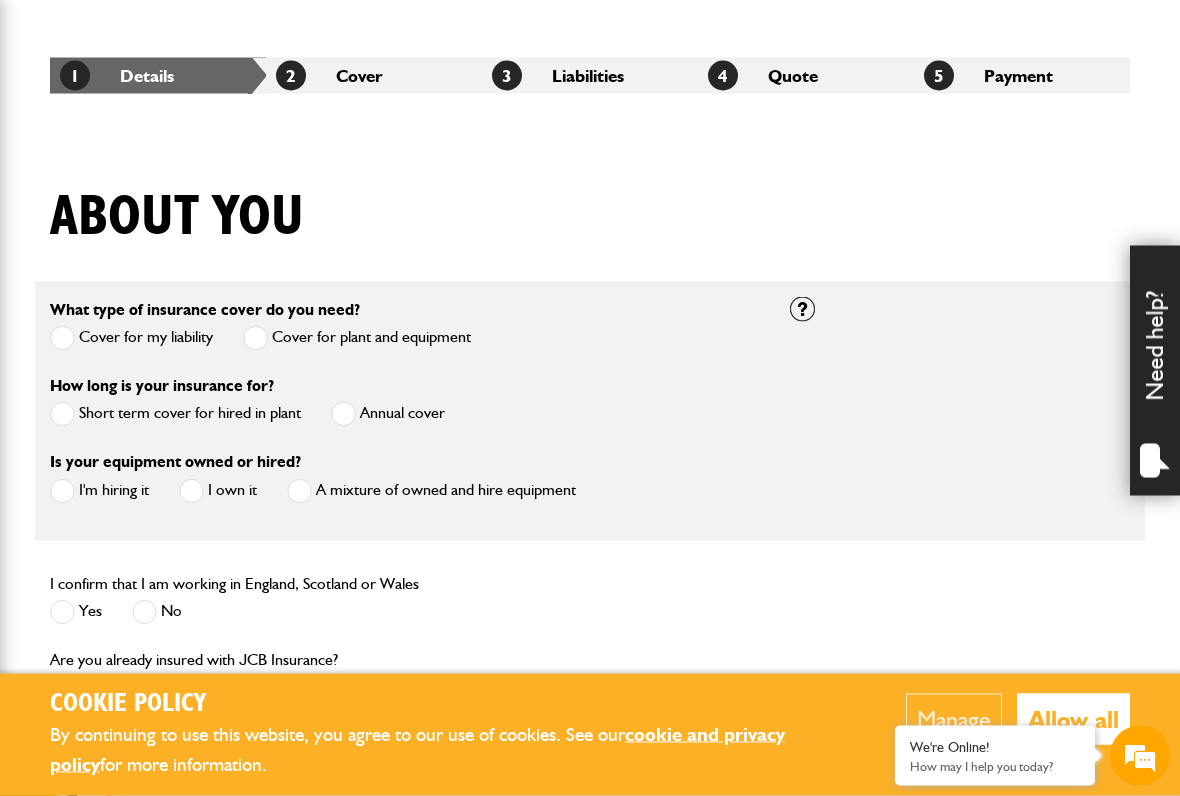 scroll, scrollTop: 338, scrollLeft: 0, axis: vertical 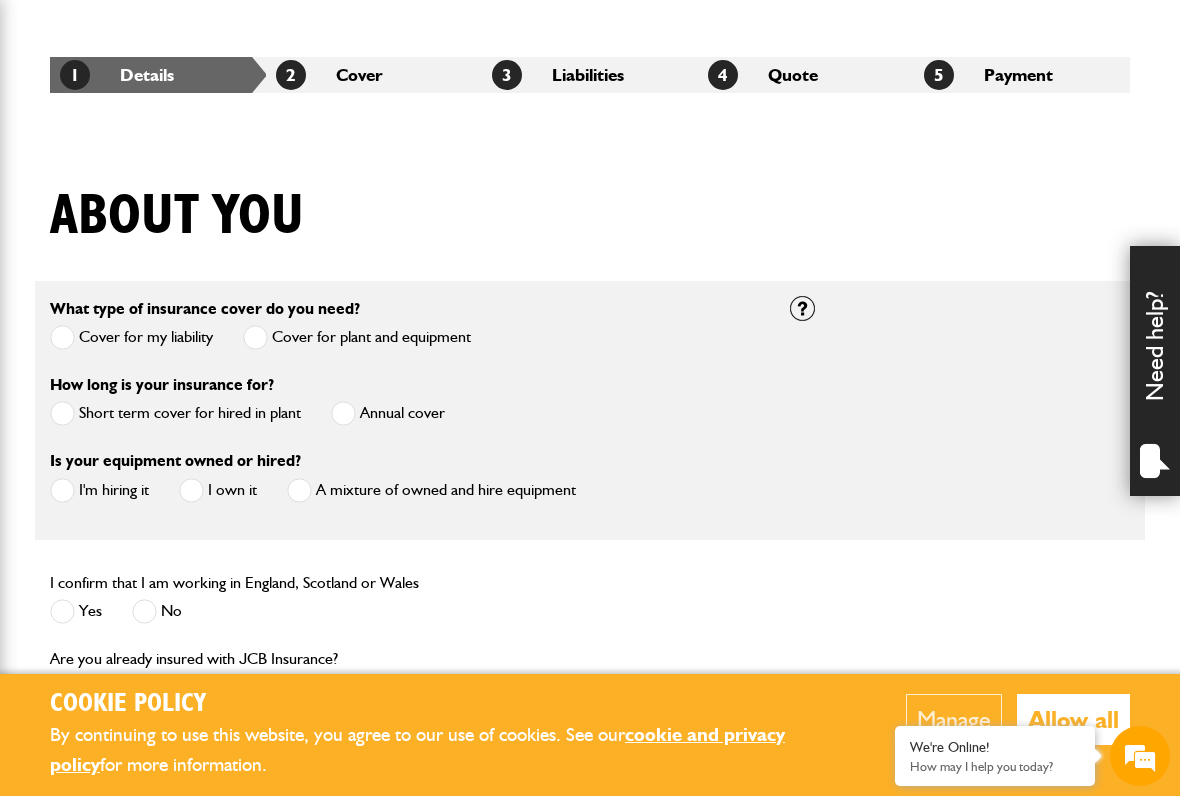 click at bounding box center (62, 413) 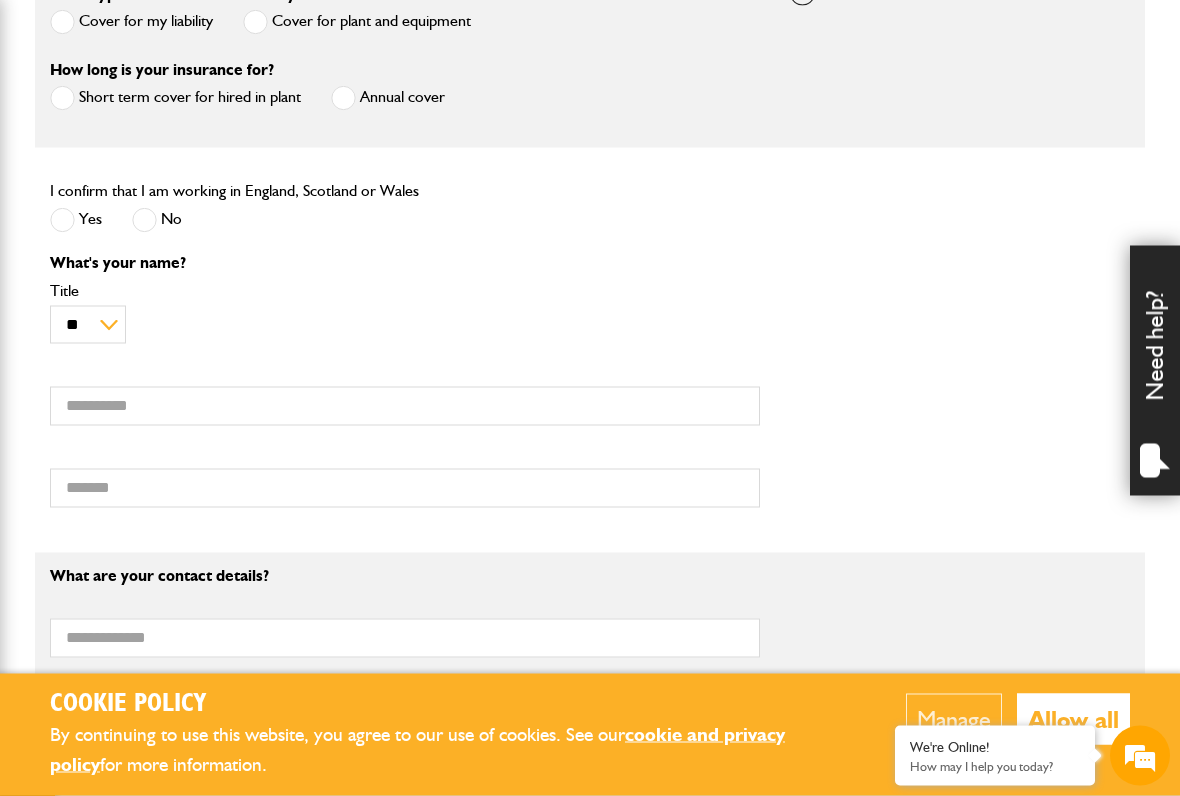 scroll, scrollTop: 654, scrollLeft: 0, axis: vertical 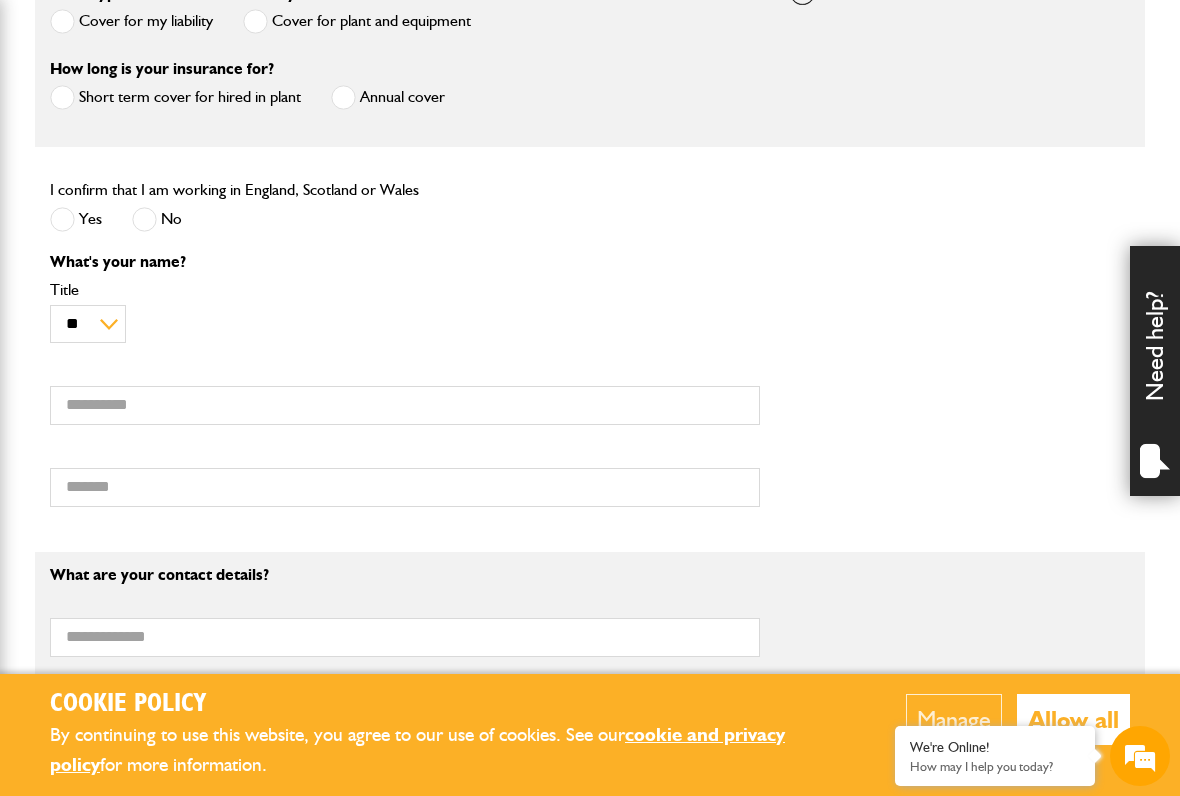 click at bounding box center [62, 219] 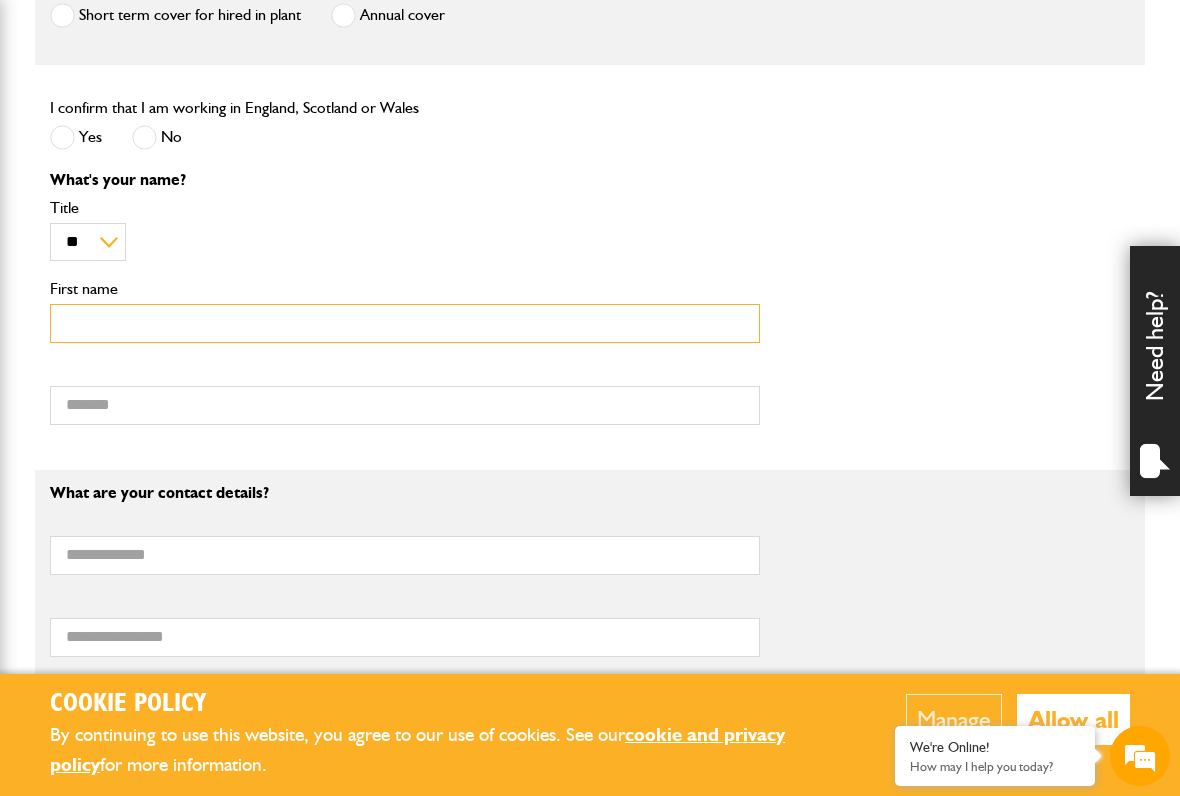 click on "First name" at bounding box center (405, 323) 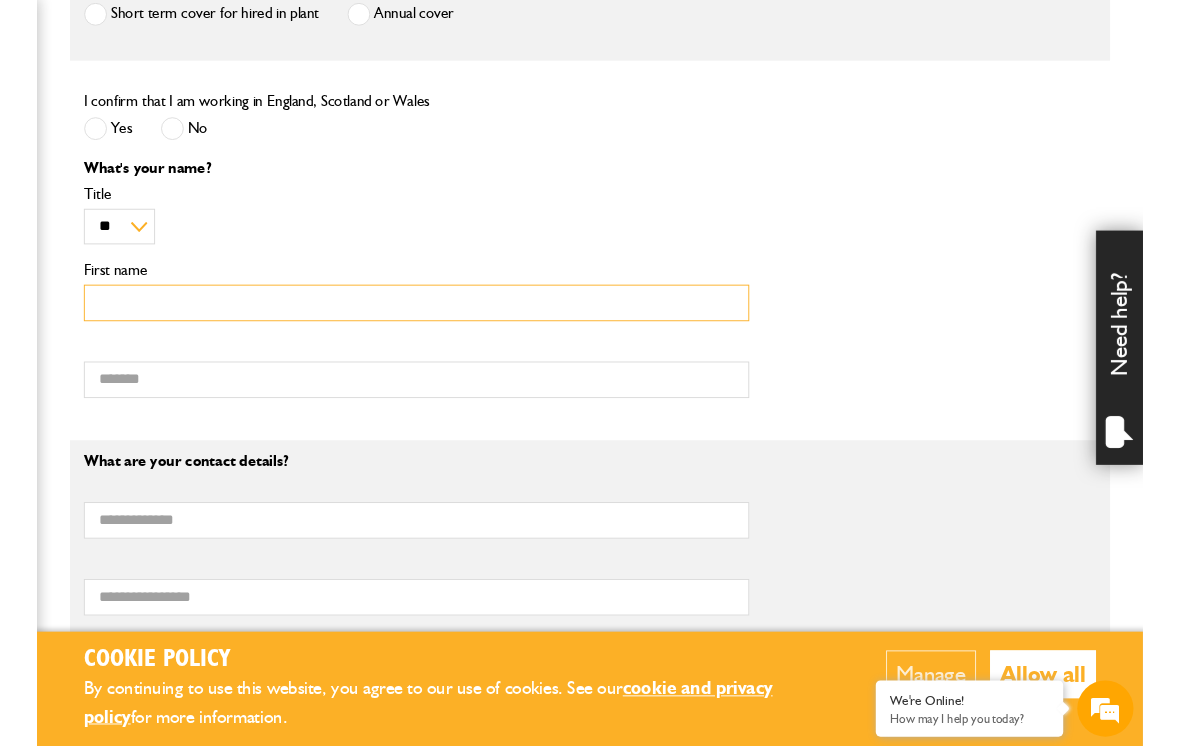 scroll, scrollTop: 735, scrollLeft: 0, axis: vertical 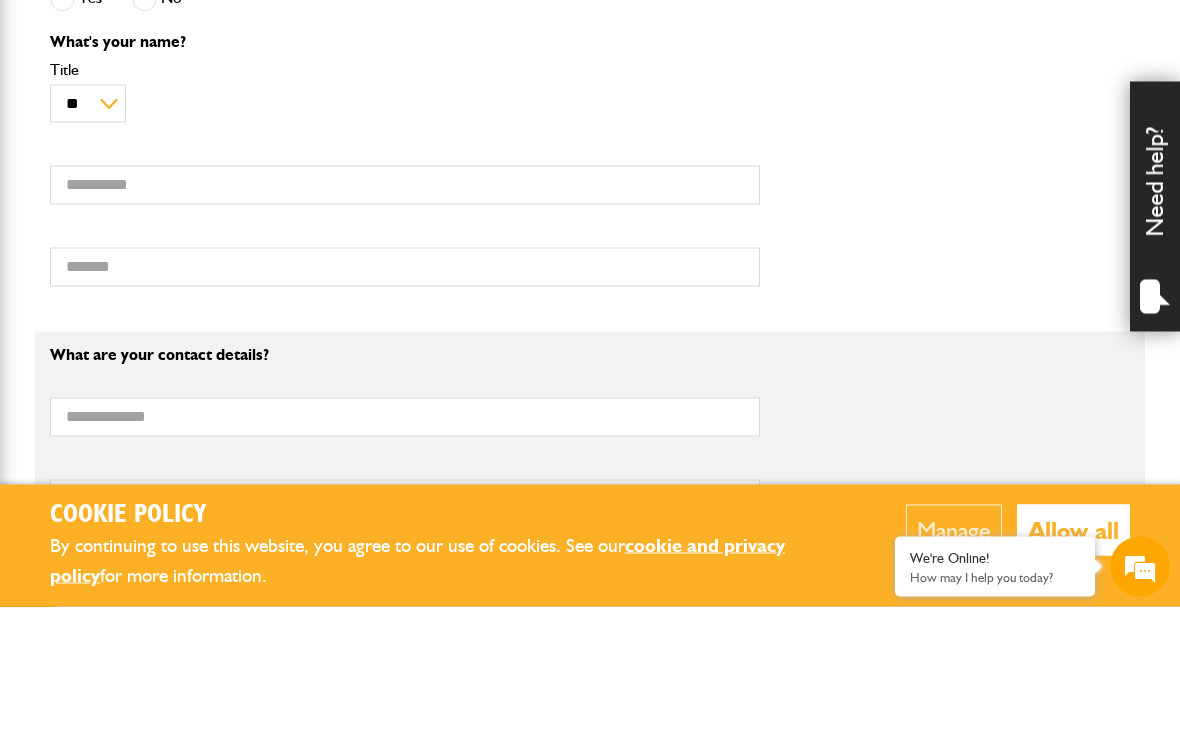 type on "****" 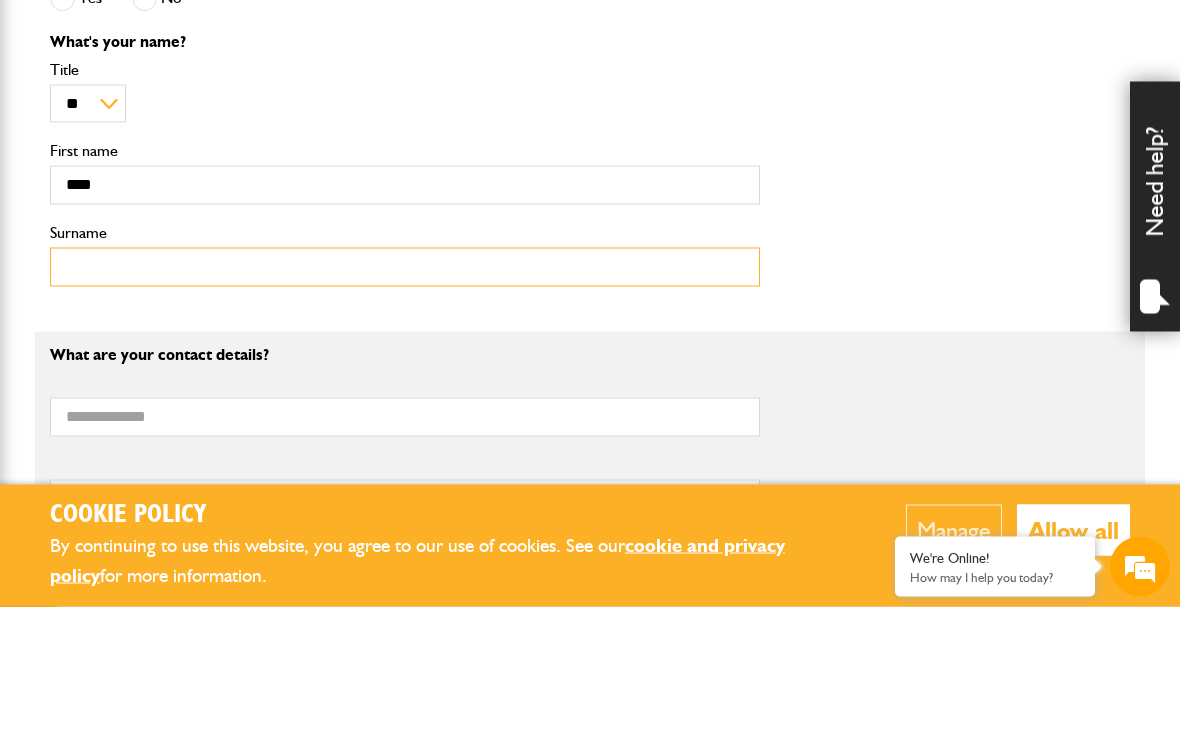 type on "*******" 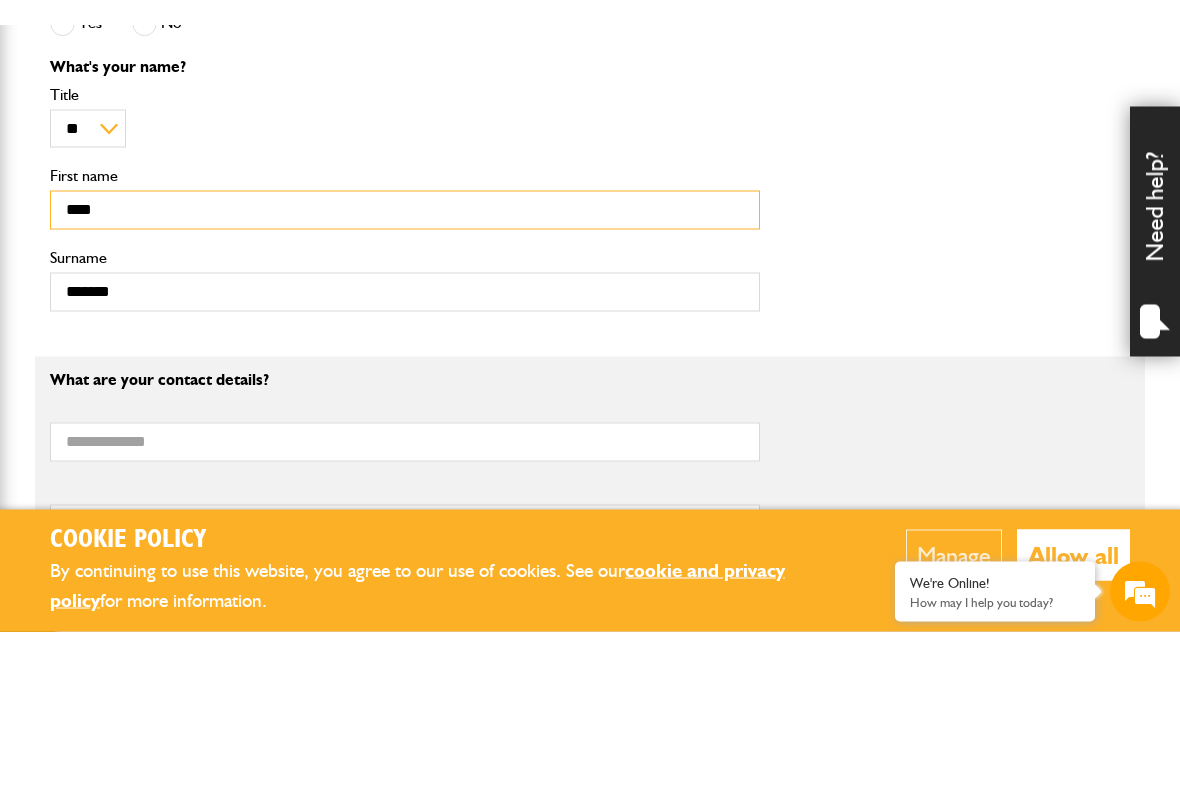 scroll, scrollTop: 875, scrollLeft: 0, axis: vertical 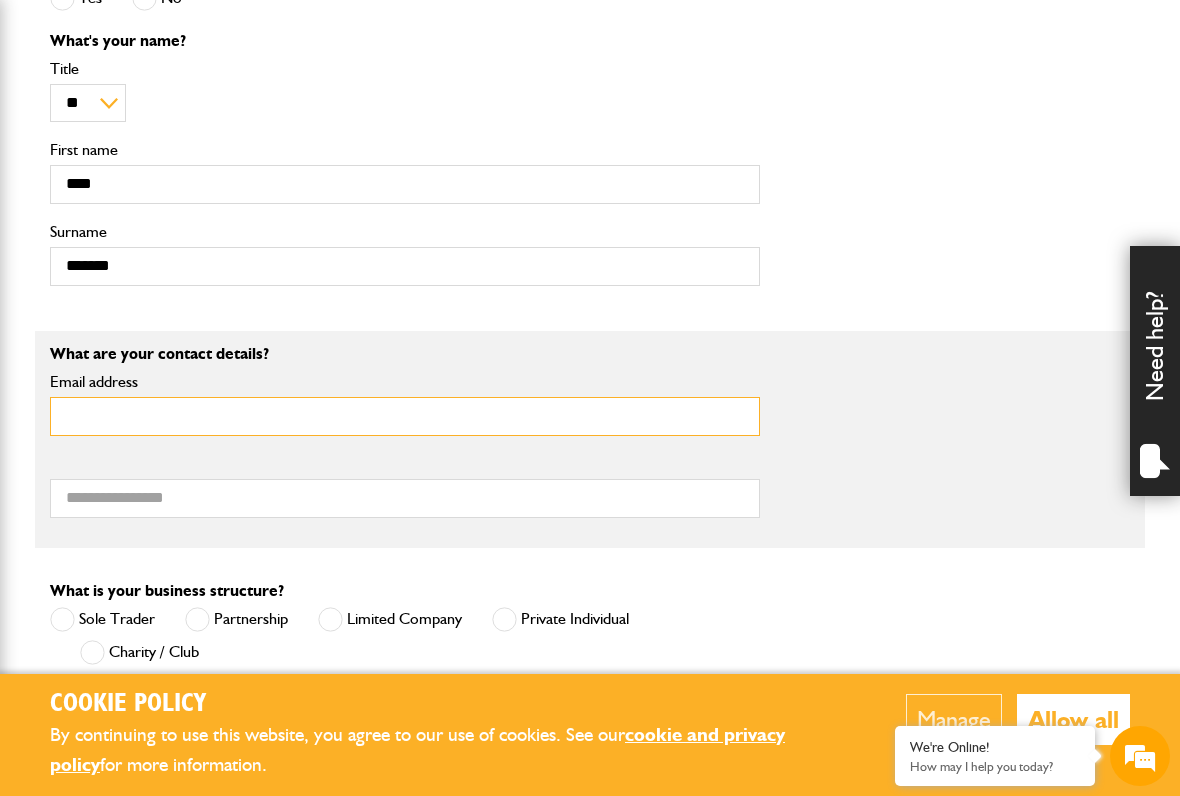 type on "**********" 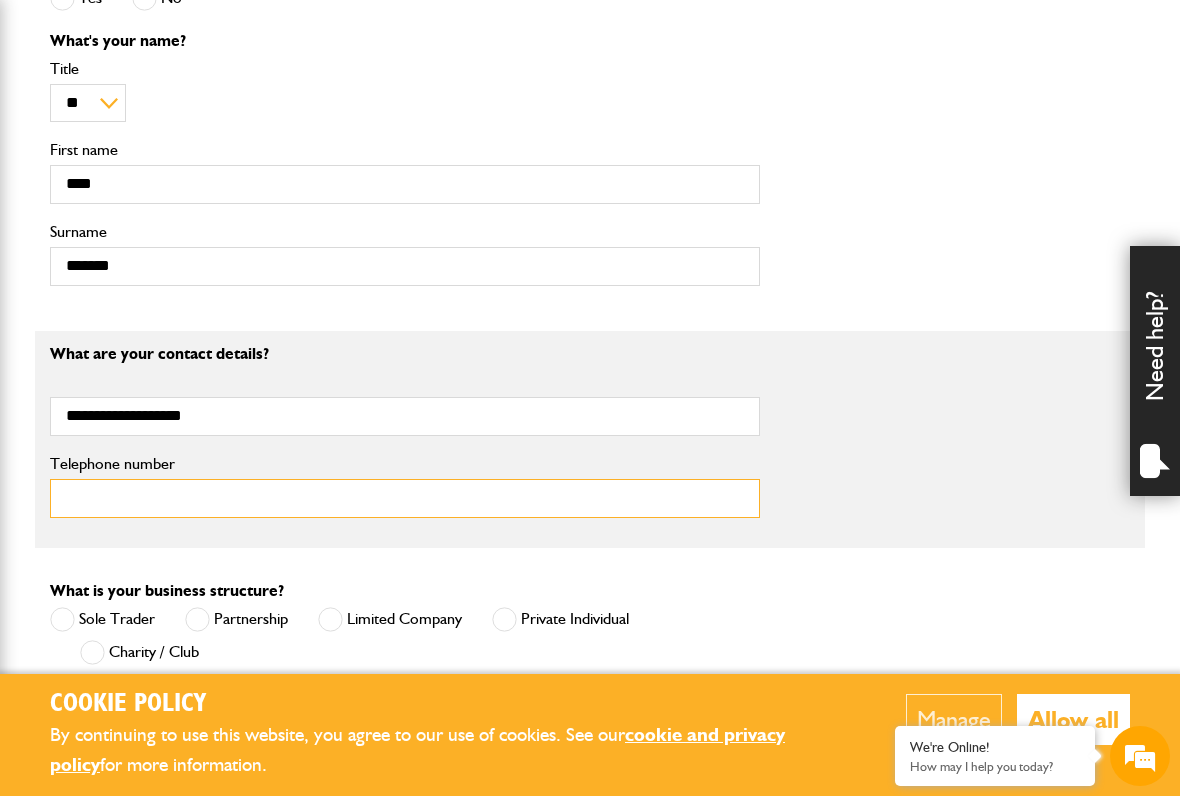 type on "**********" 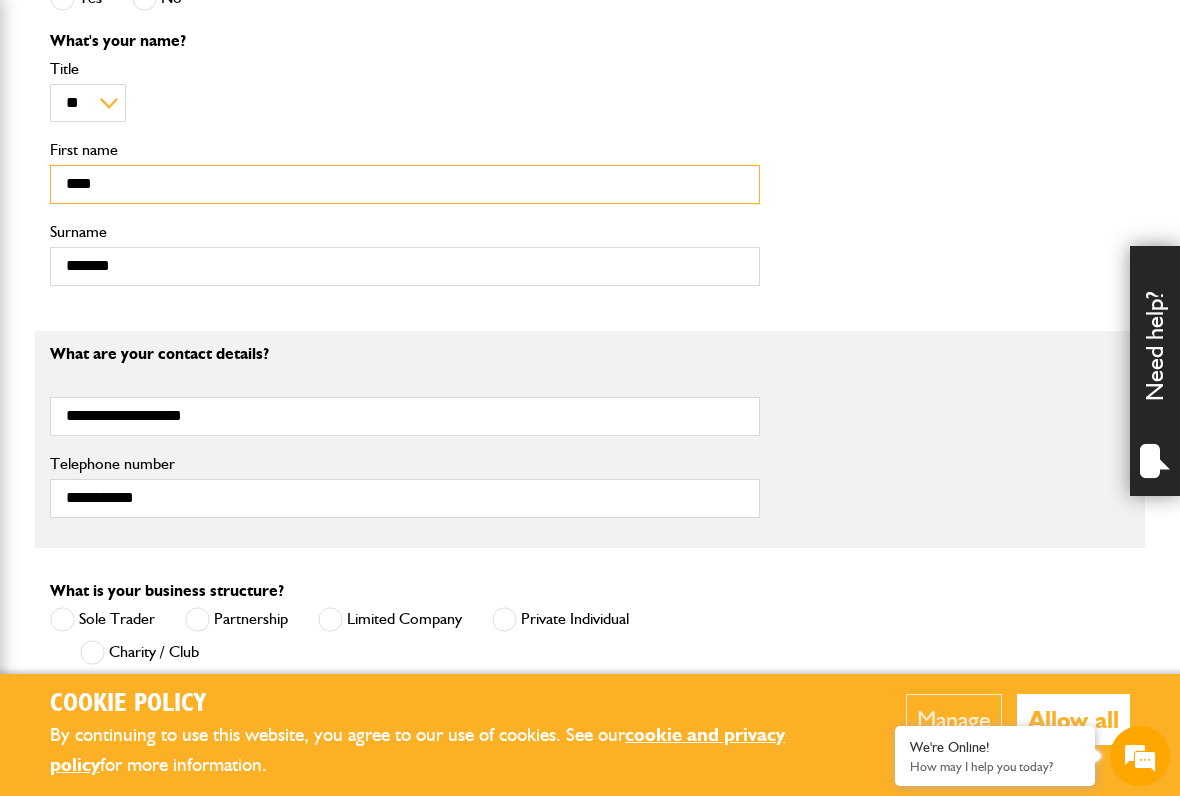 type on "**********" 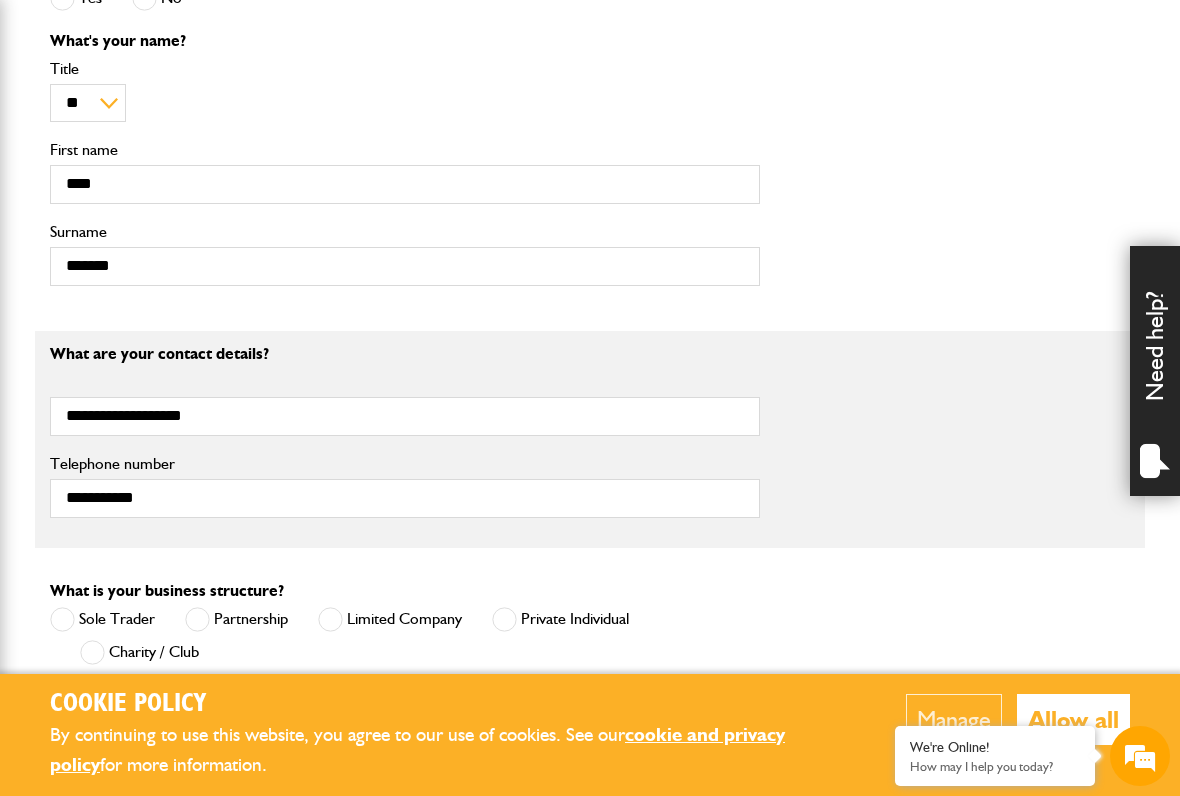 type on "**********" 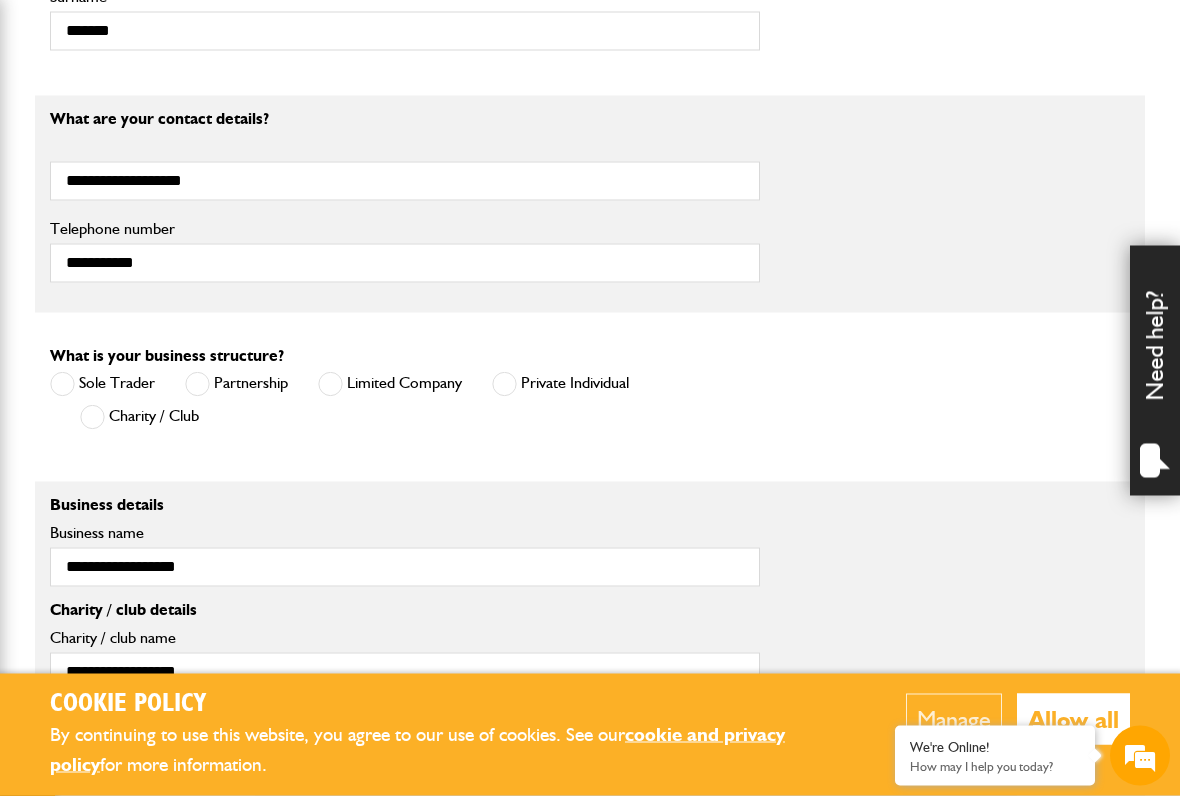 scroll, scrollTop: 1165, scrollLeft: 0, axis: vertical 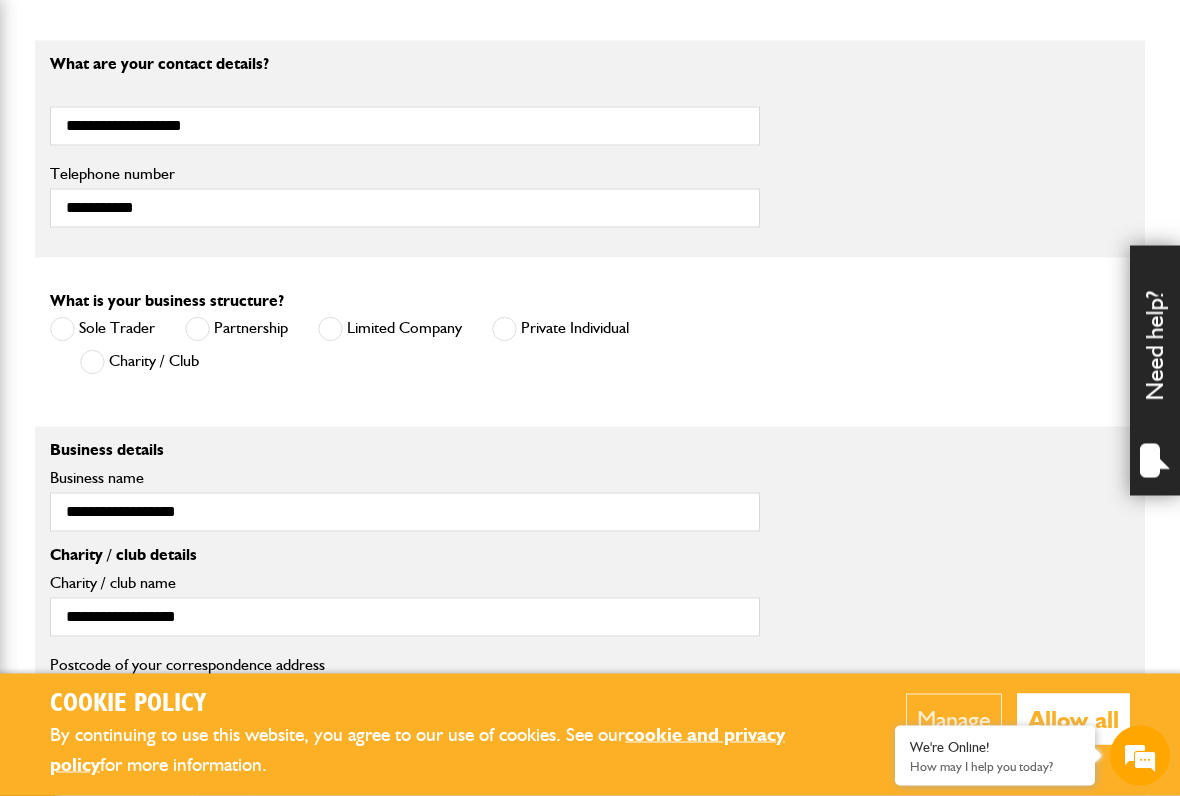 click at bounding box center [197, 329] 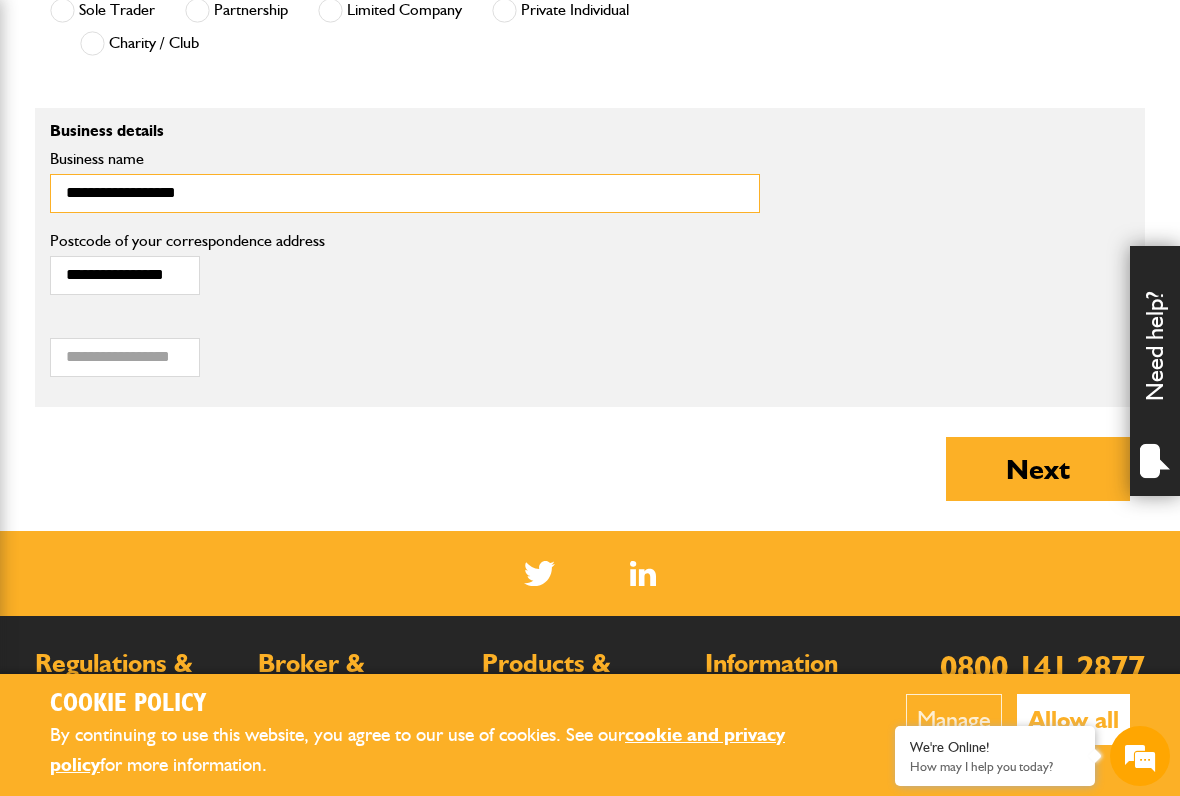 click on "**********" at bounding box center (405, 193) 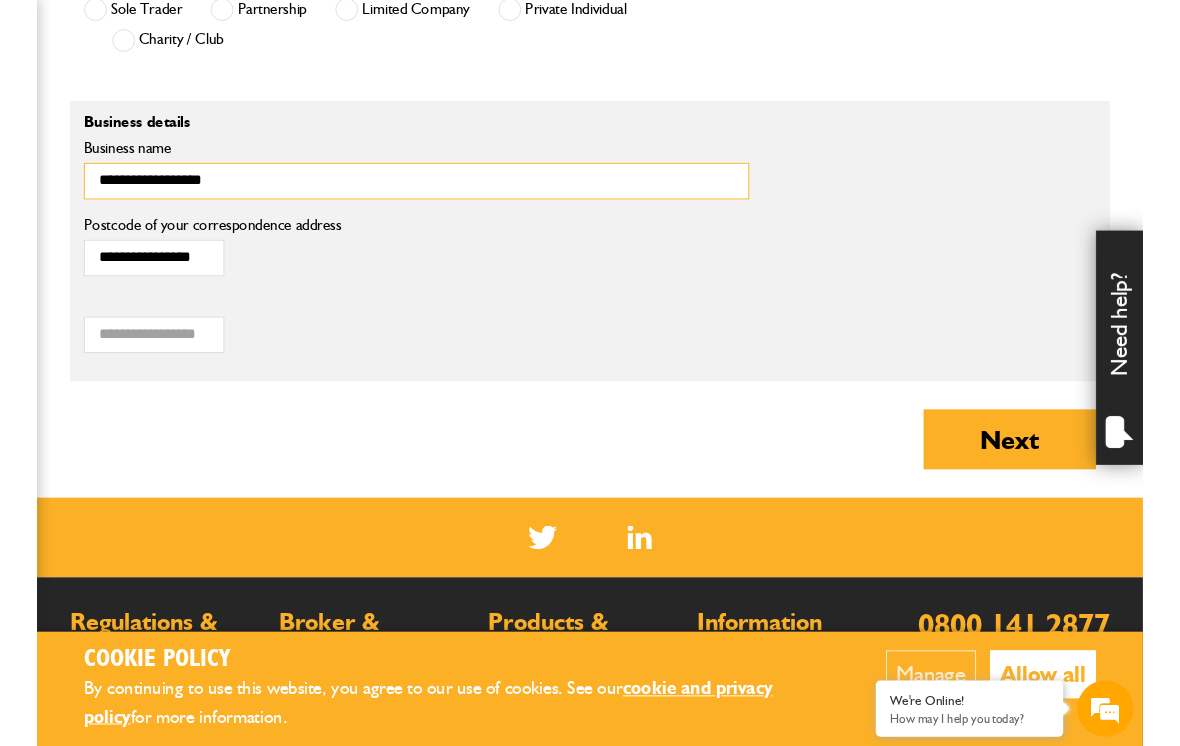 scroll, scrollTop: 1483, scrollLeft: 0, axis: vertical 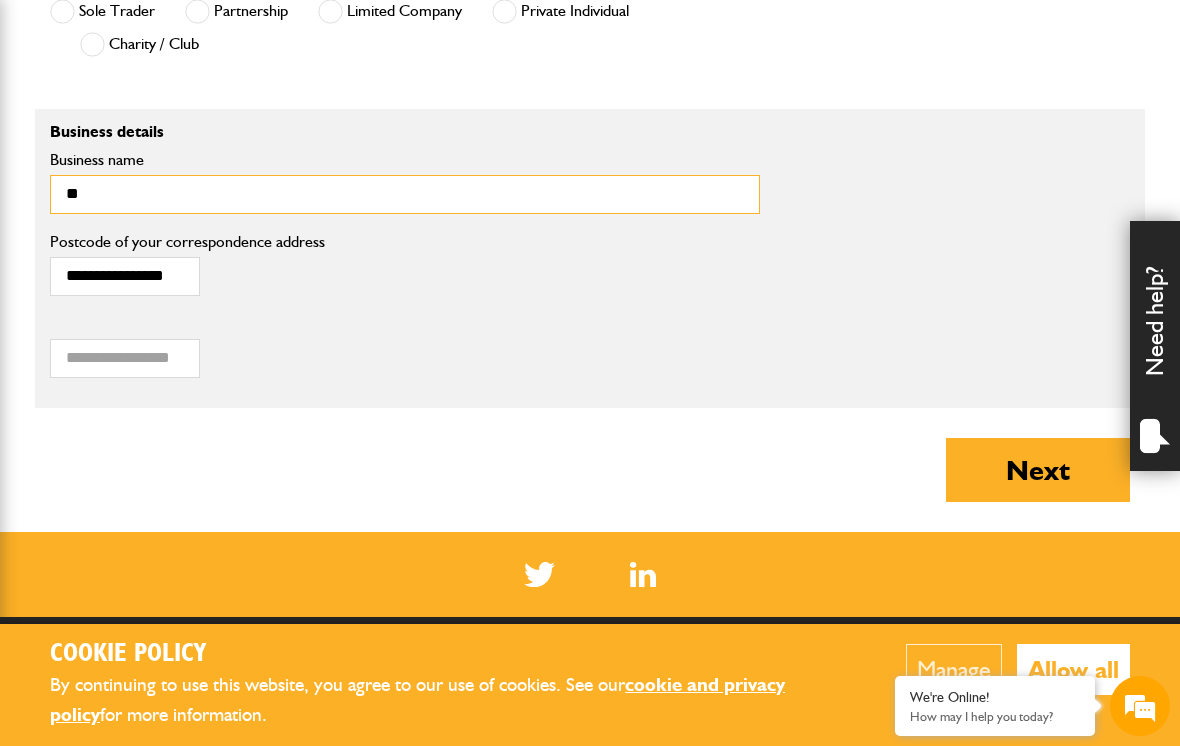 type on "*" 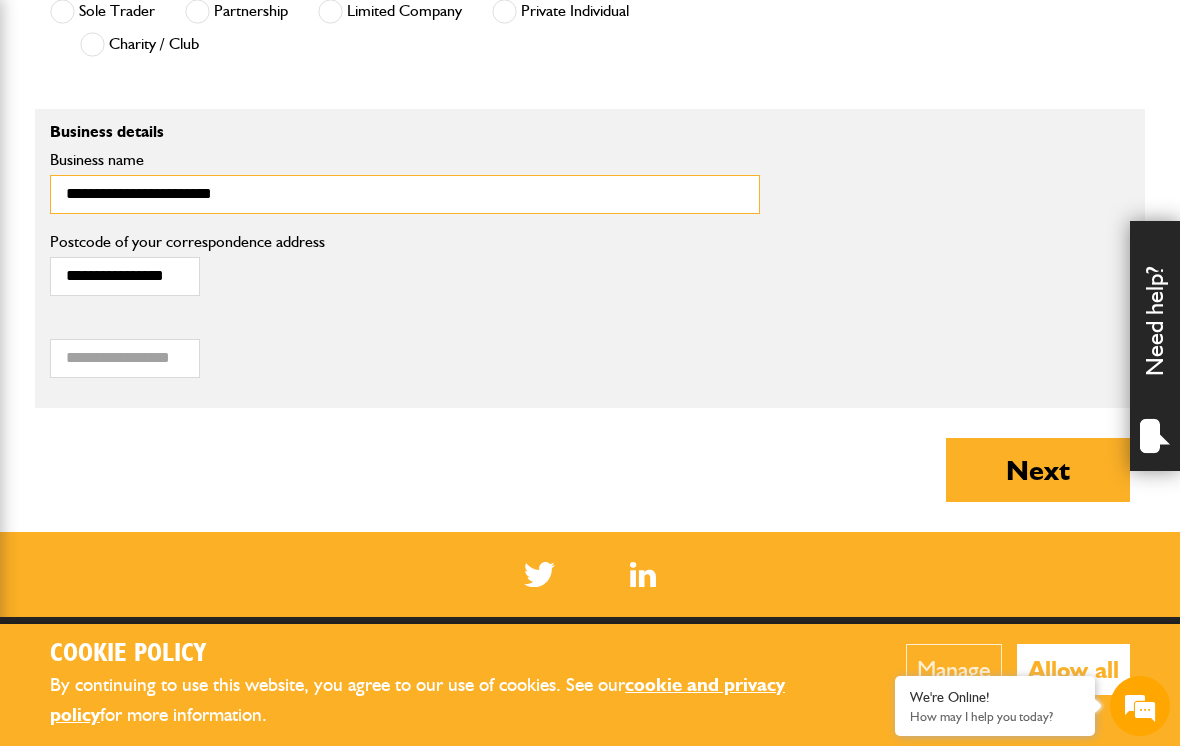 scroll, scrollTop: 0, scrollLeft: 0, axis: both 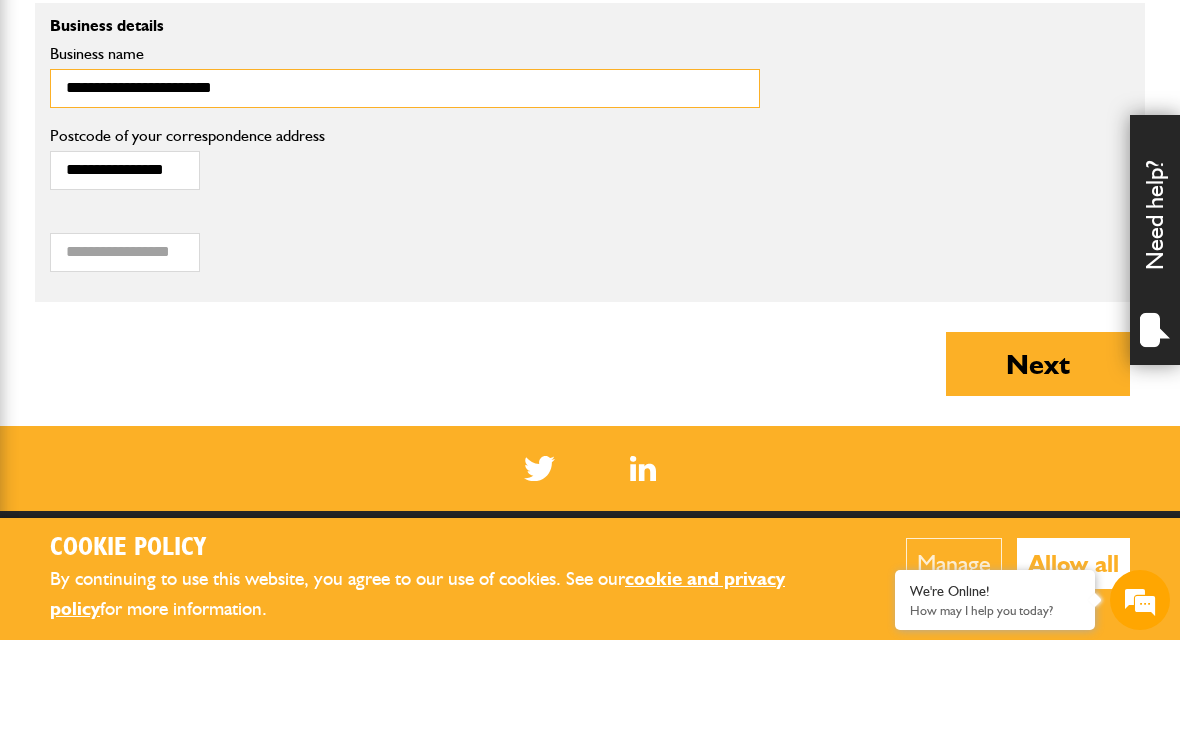 type on "**********" 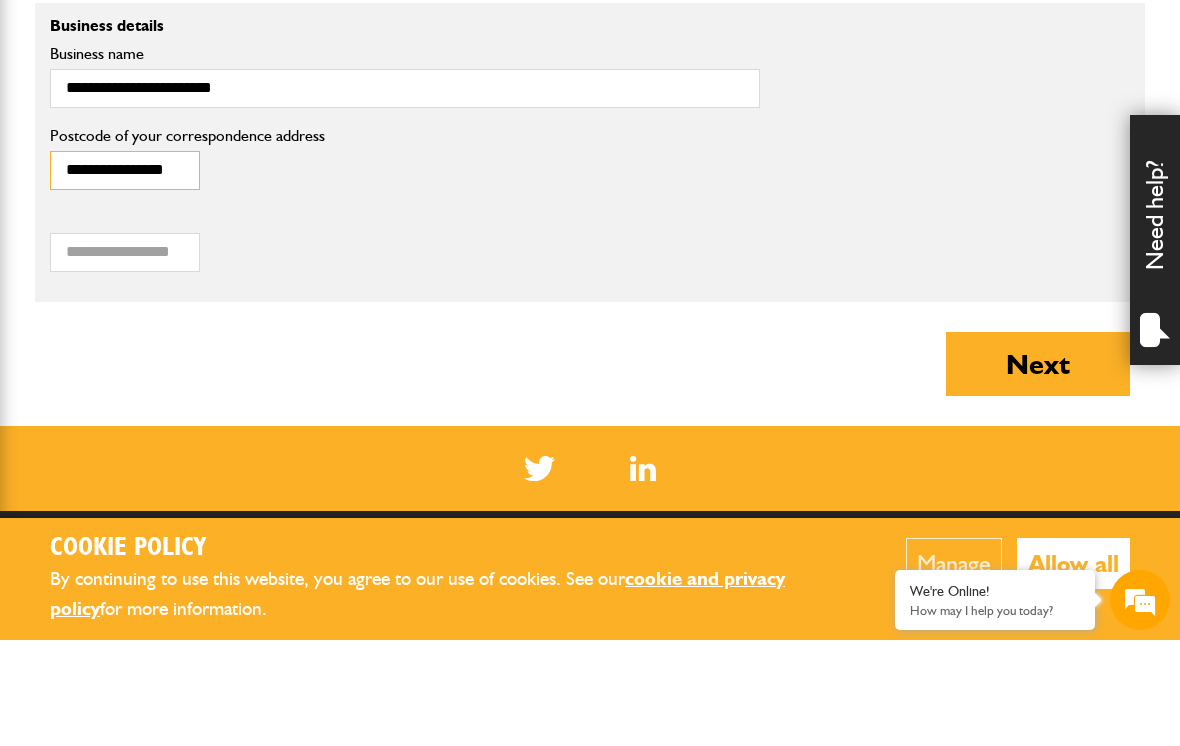 click on "**********" at bounding box center (125, 276) 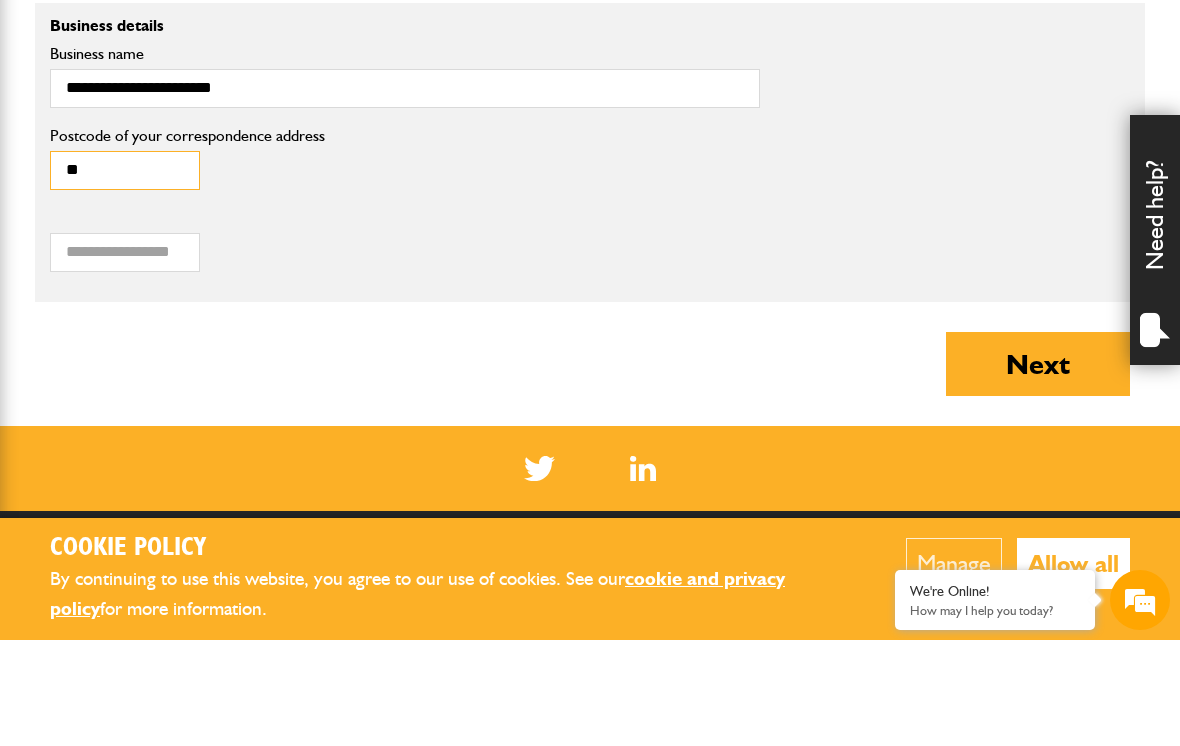 type on "*" 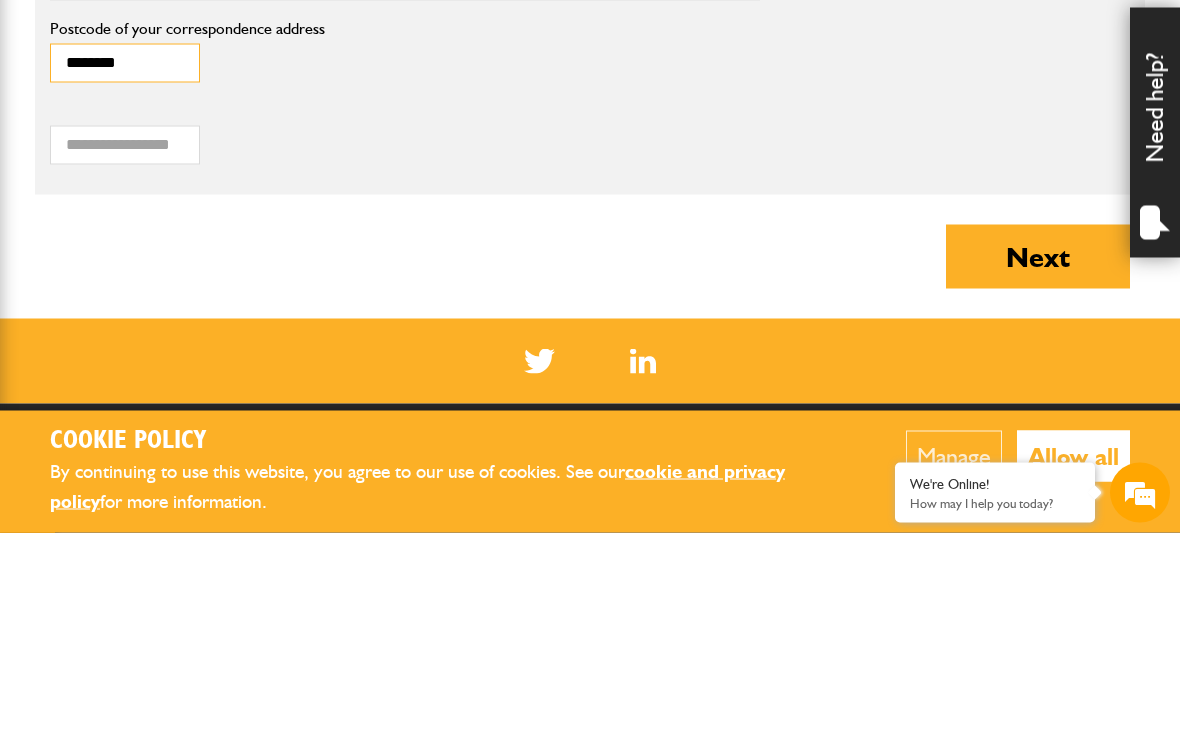 type on "********" 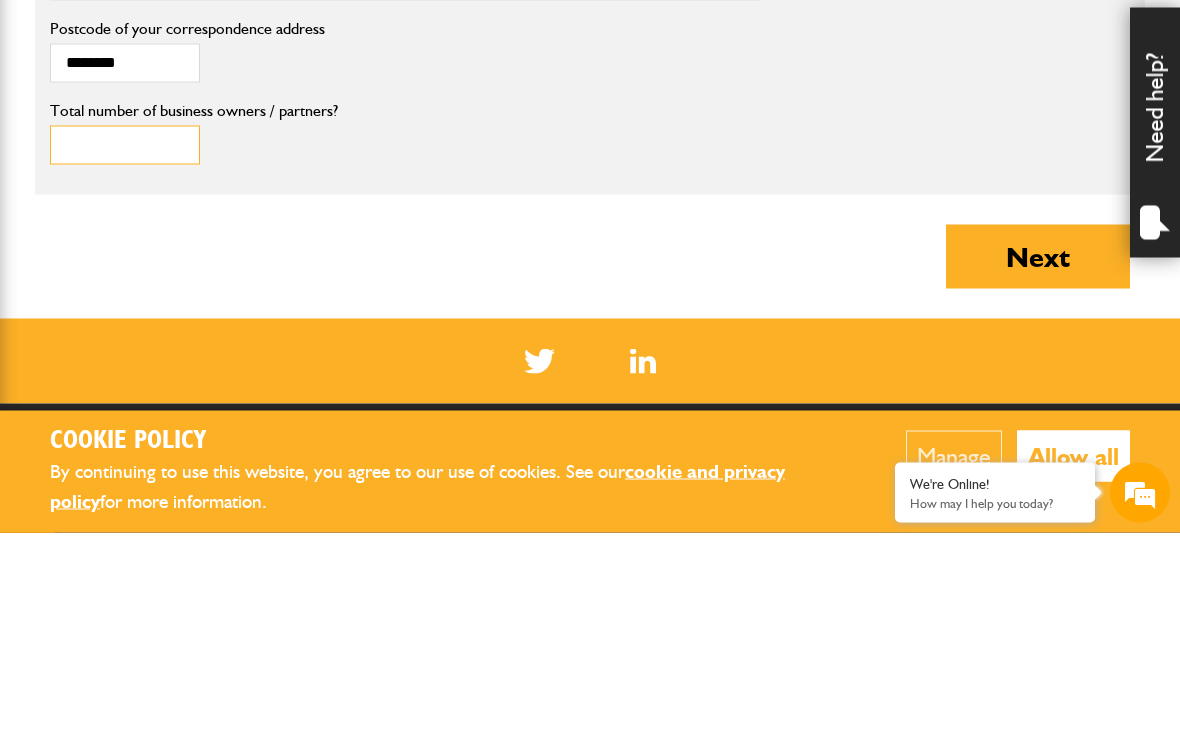 click on "Total number of business owners / partners?" at bounding box center [125, 358] 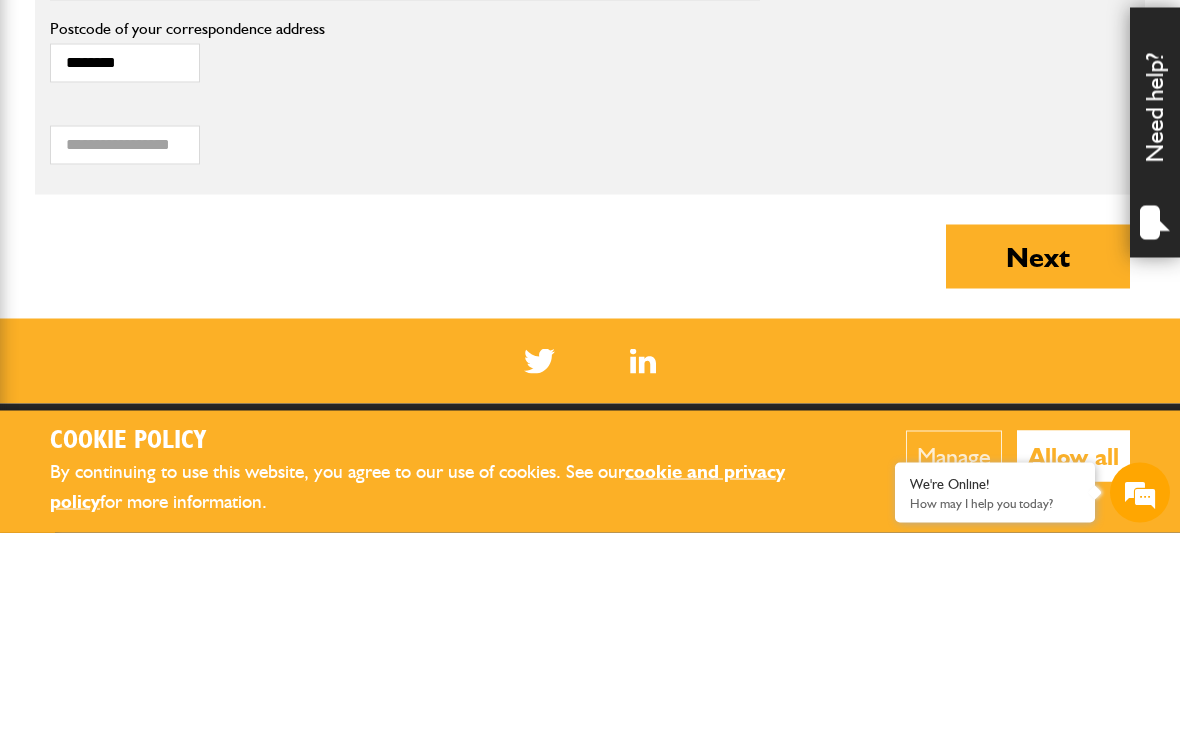 click on "Next" at bounding box center [1038, 470] 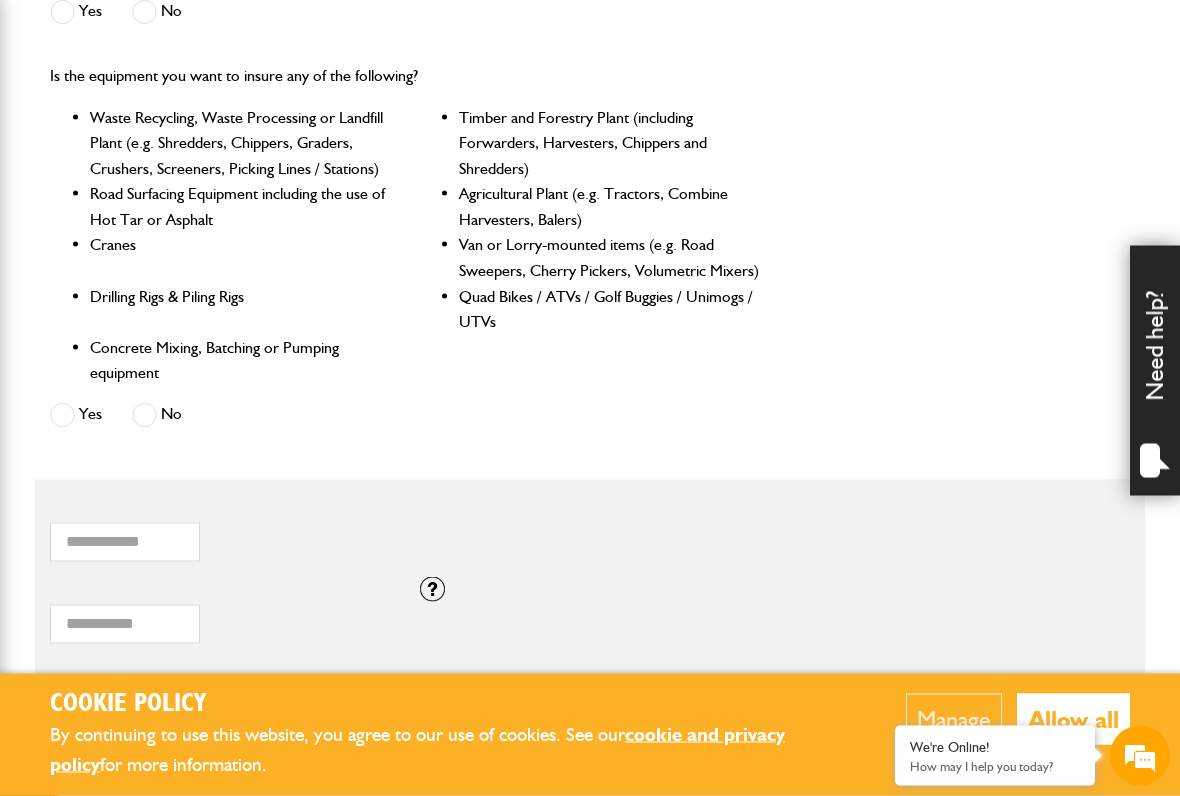 scroll, scrollTop: 941, scrollLeft: 0, axis: vertical 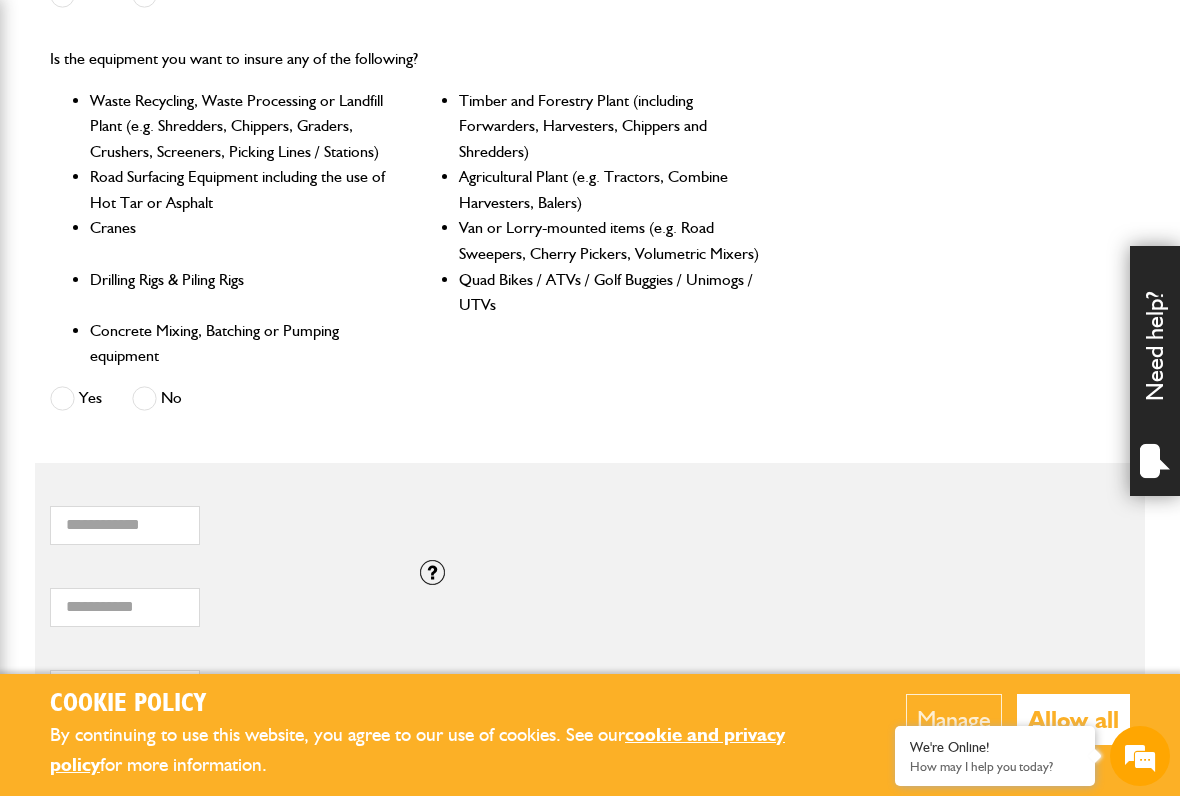 click at bounding box center [144, 398] 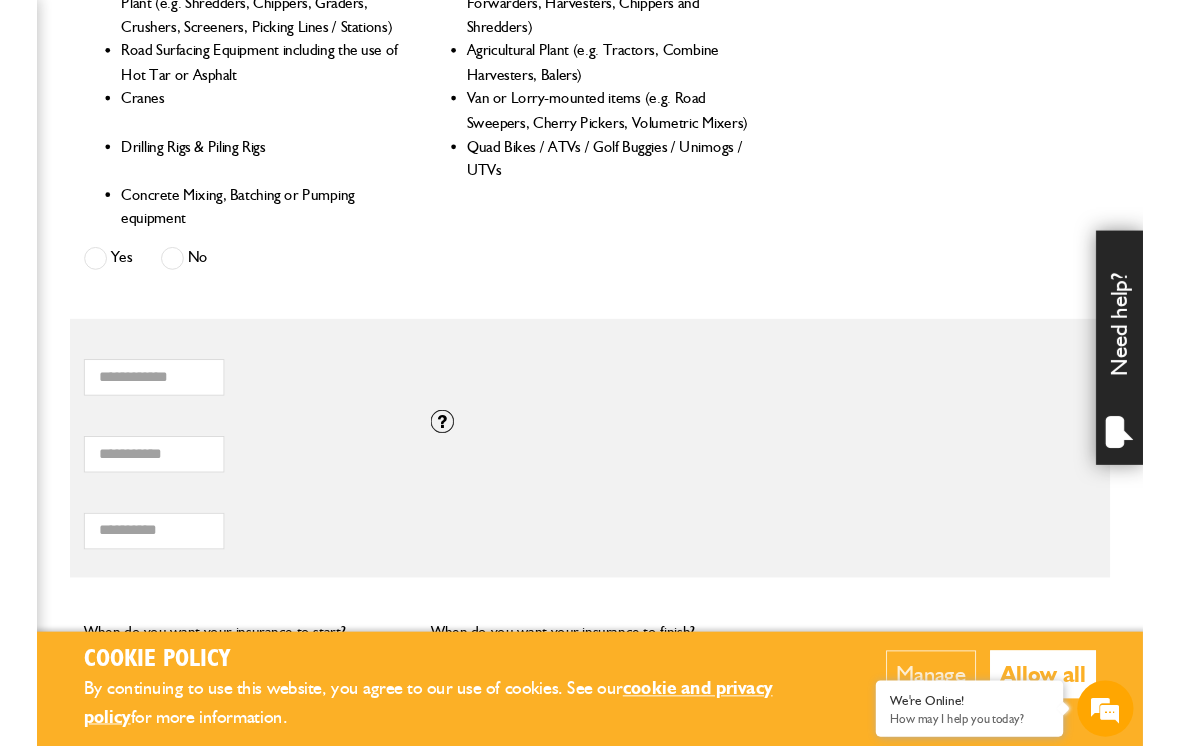 scroll, scrollTop: 1065, scrollLeft: 0, axis: vertical 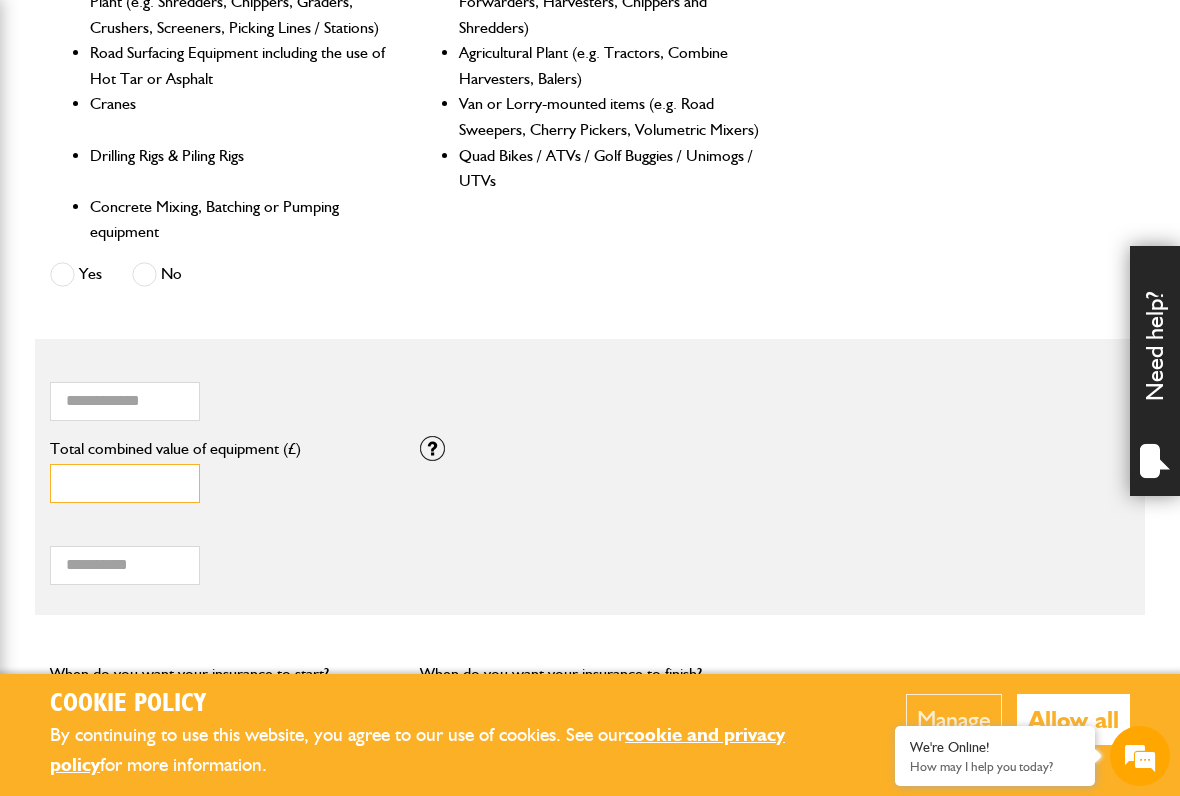click on "*" at bounding box center [125, 483] 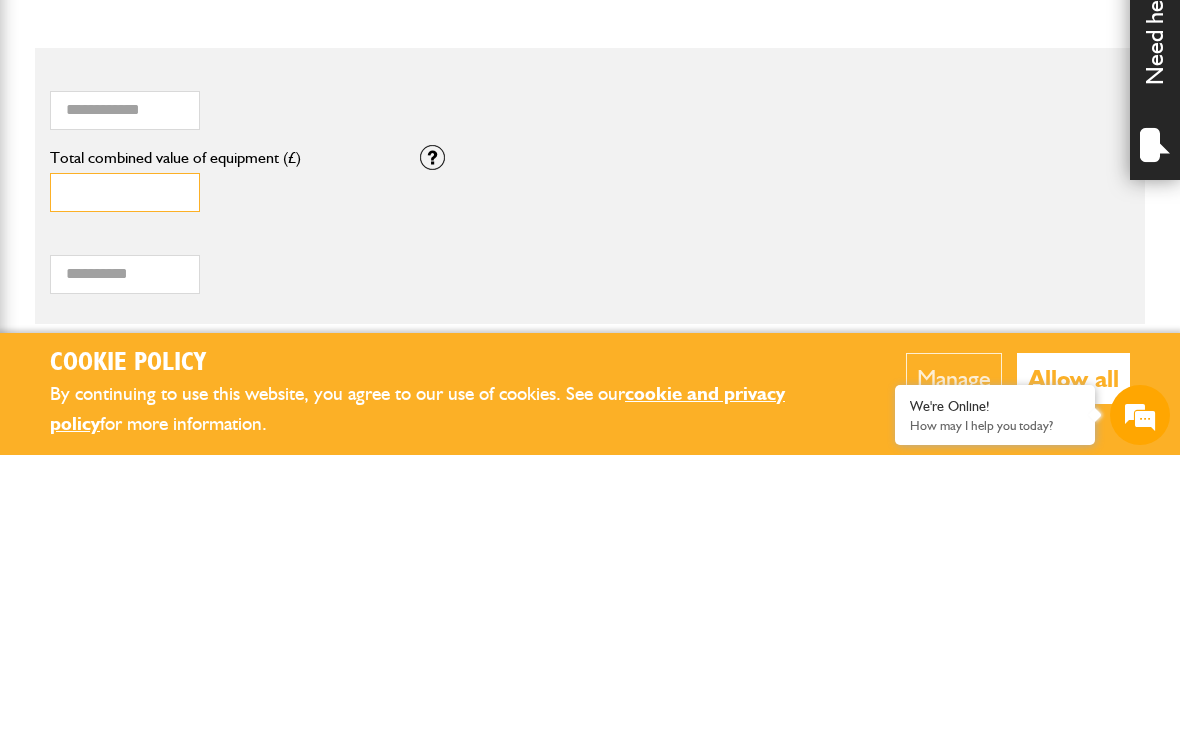 scroll, scrollTop: 0, scrollLeft: 0, axis: both 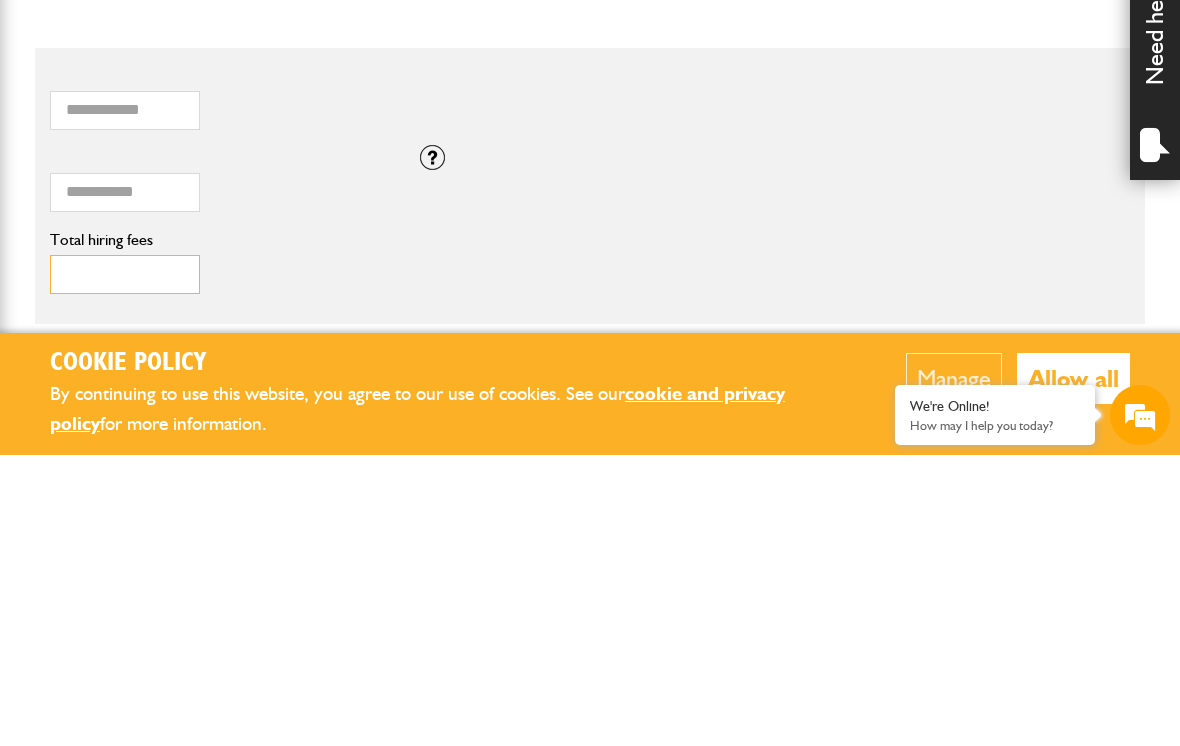 click on "Total hiring fees" at bounding box center (125, 565) 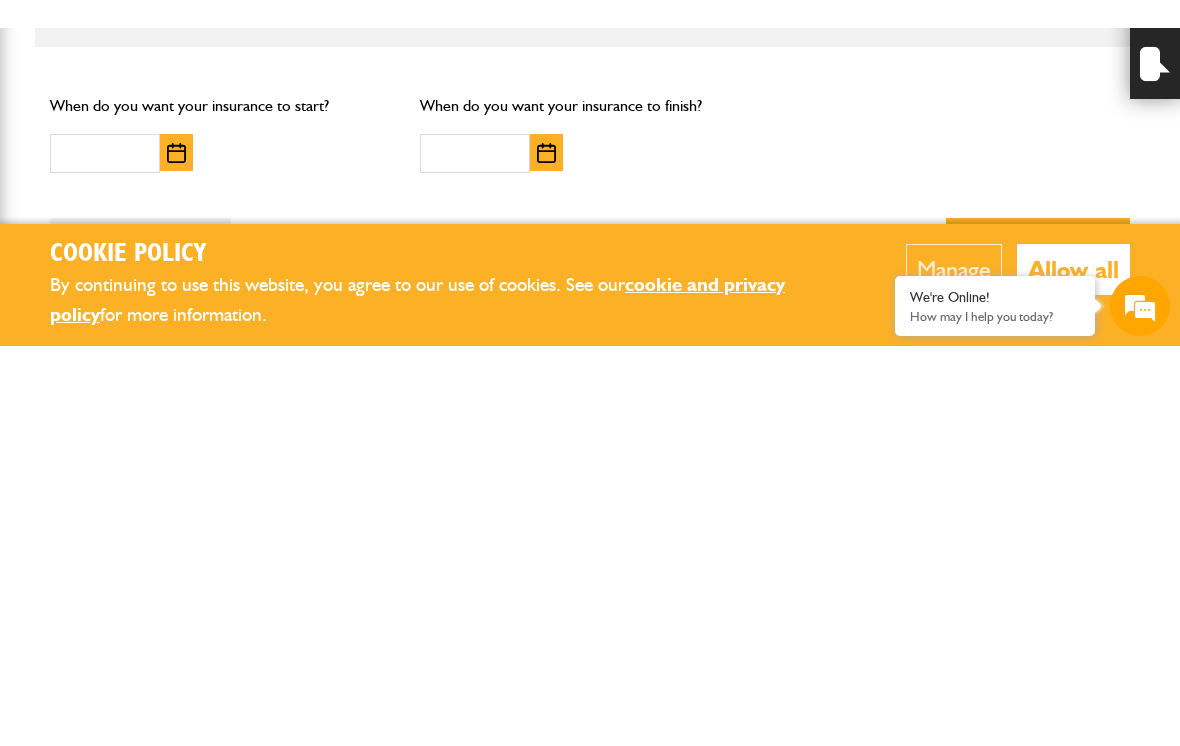 scroll, scrollTop: 1351, scrollLeft: 0, axis: vertical 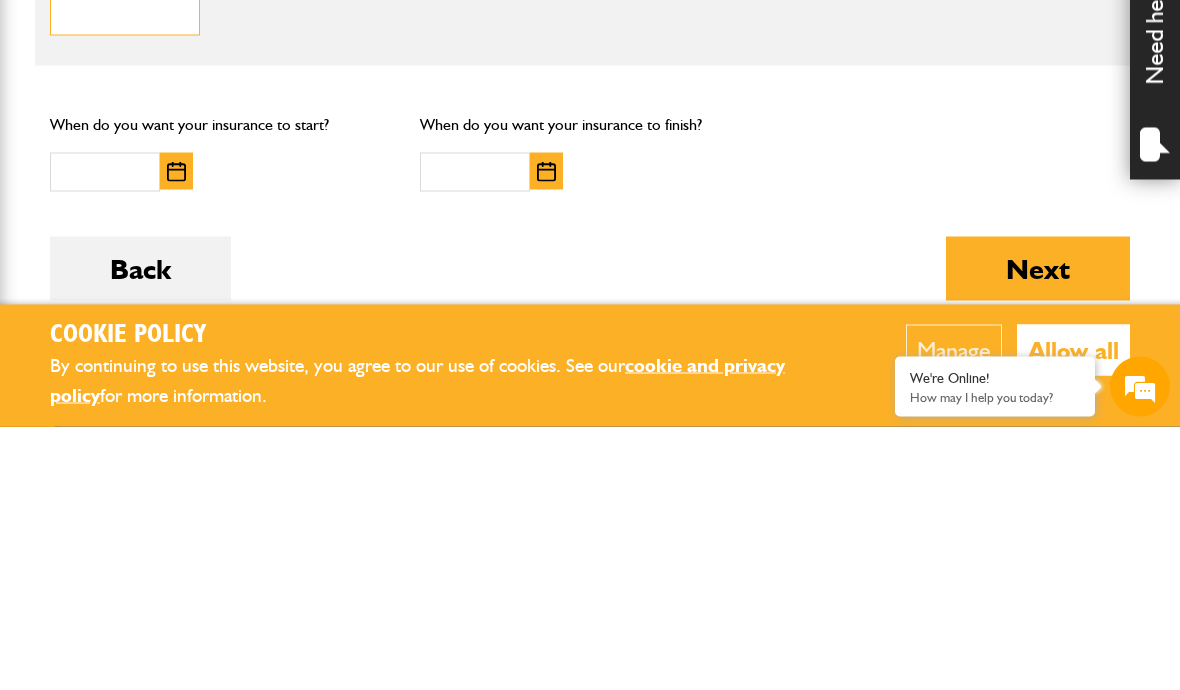 type on "***" 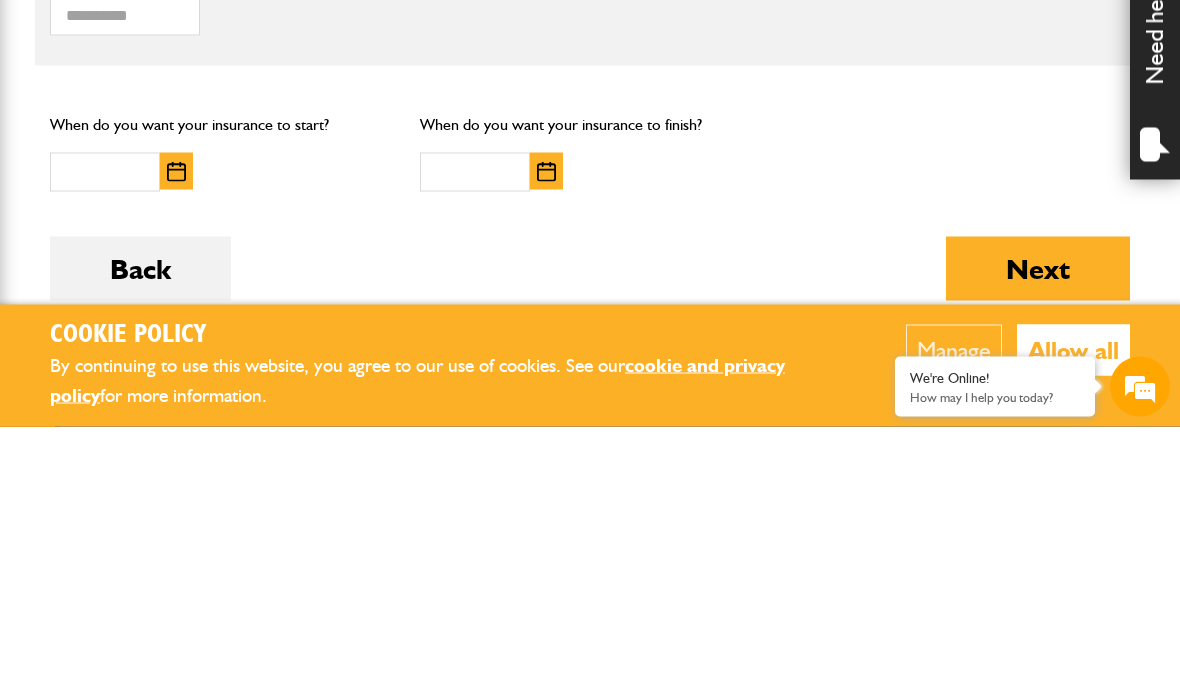 click at bounding box center [176, 435] 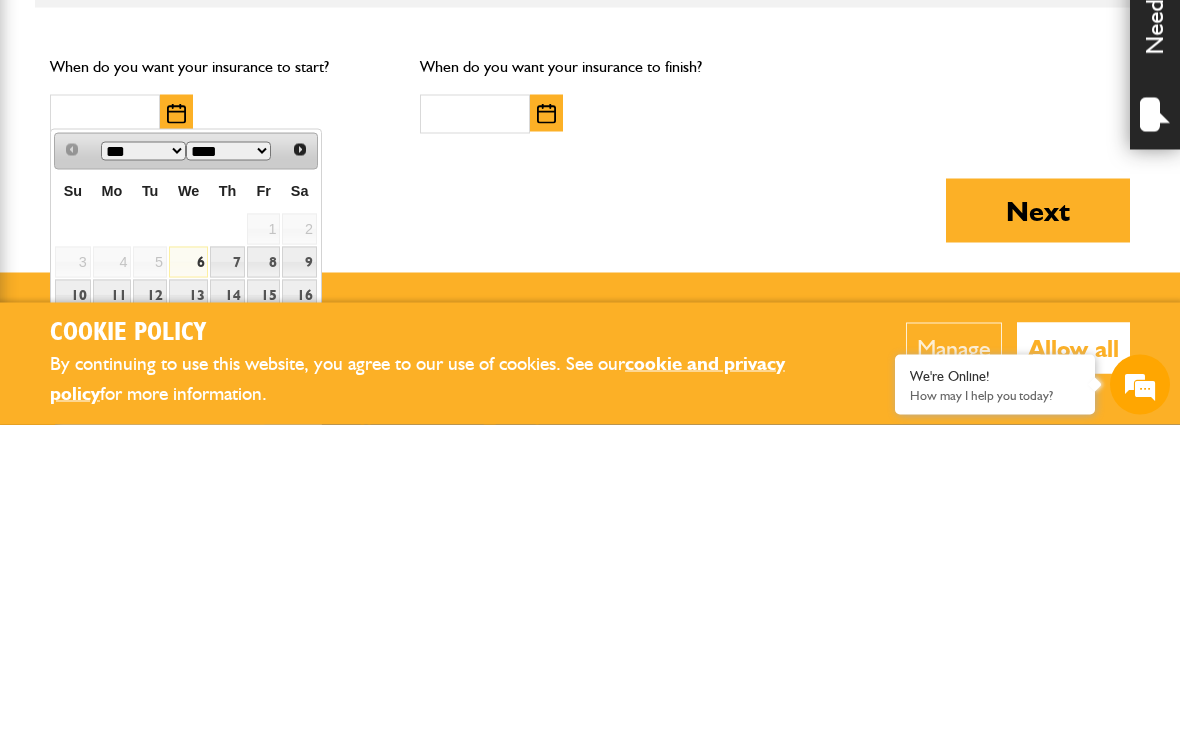 click on "6" at bounding box center (188, 583) 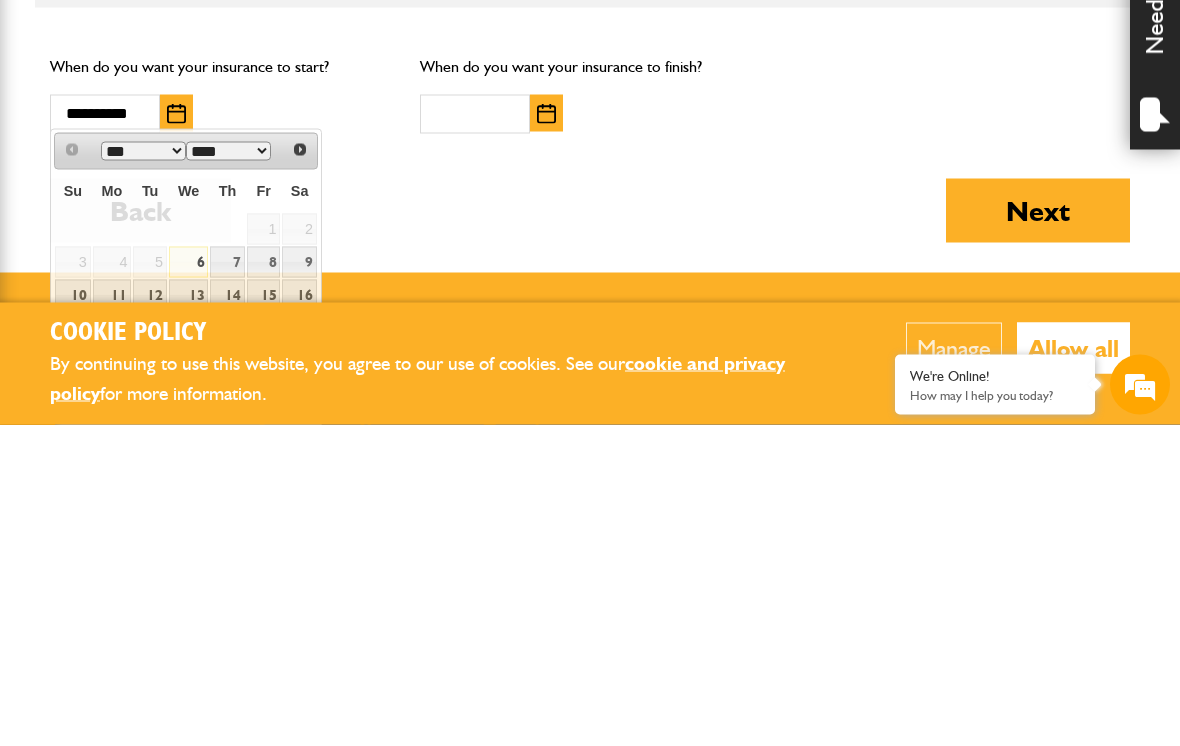 scroll, scrollTop: 1673, scrollLeft: 0, axis: vertical 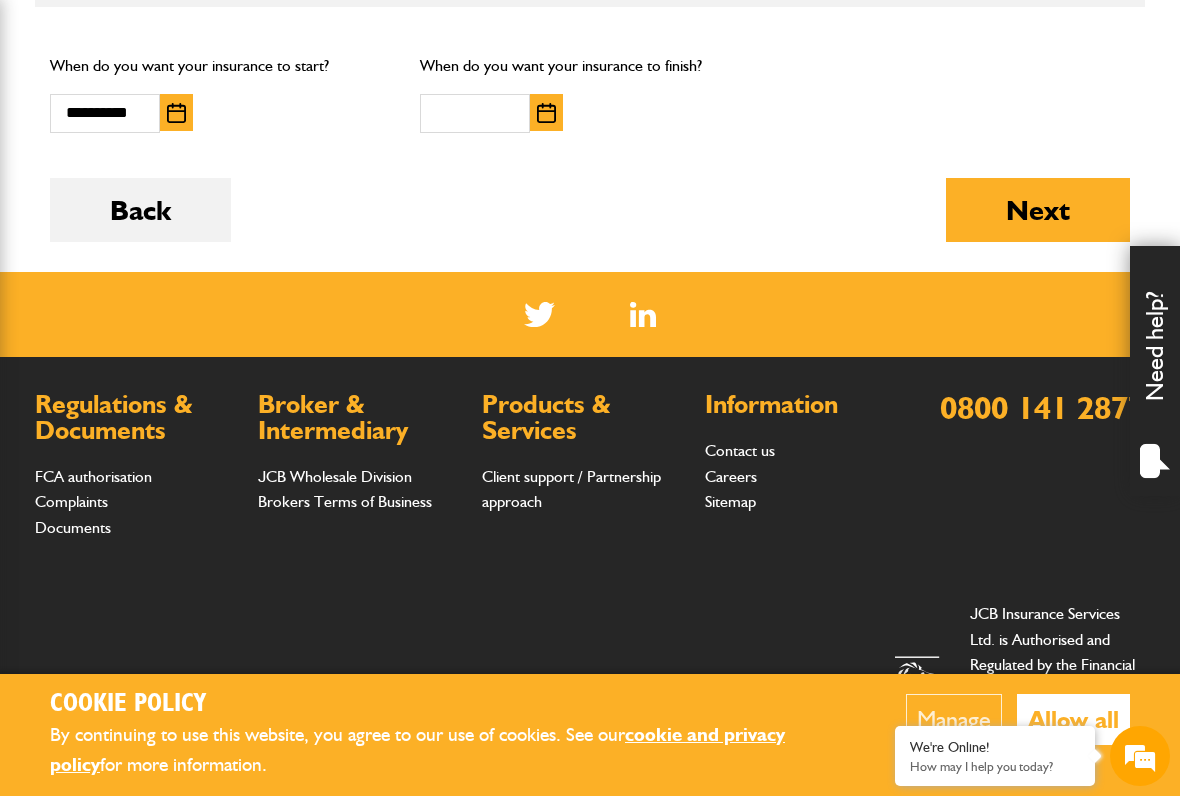 click at bounding box center [546, 113] 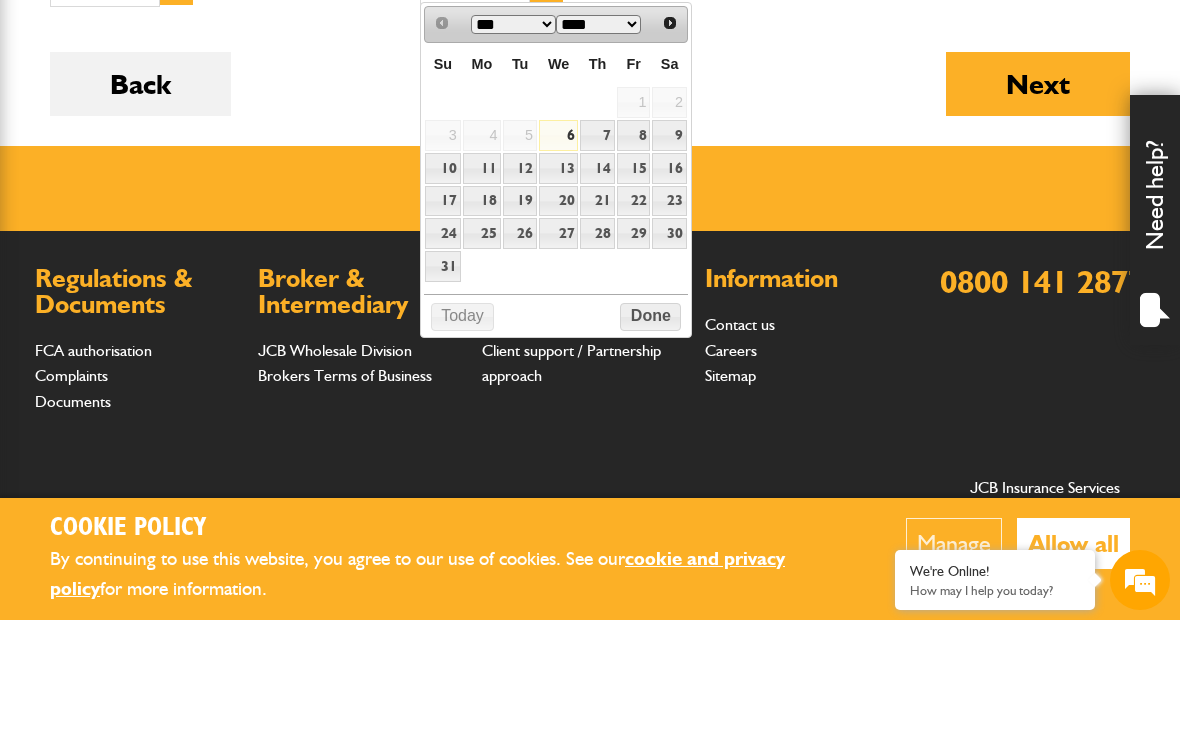 click on "31" at bounding box center (442, 392) 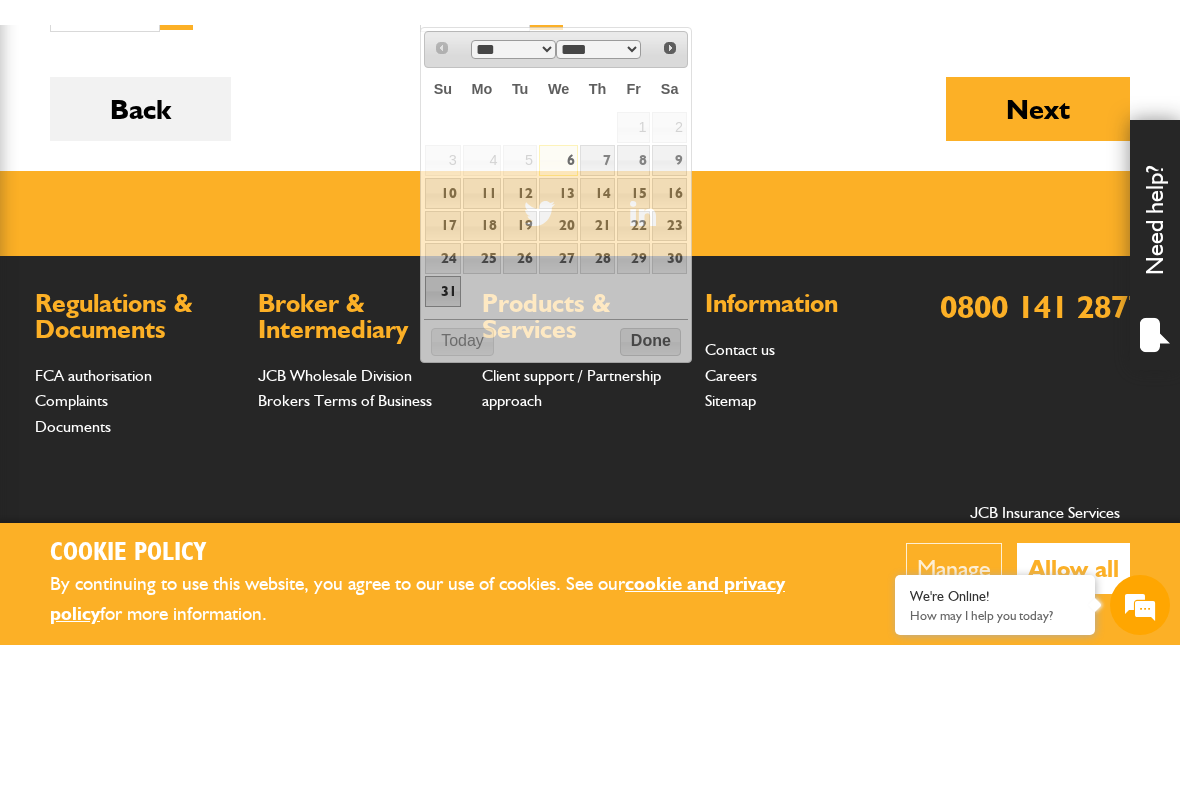 scroll, scrollTop: 1706, scrollLeft: 0, axis: vertical 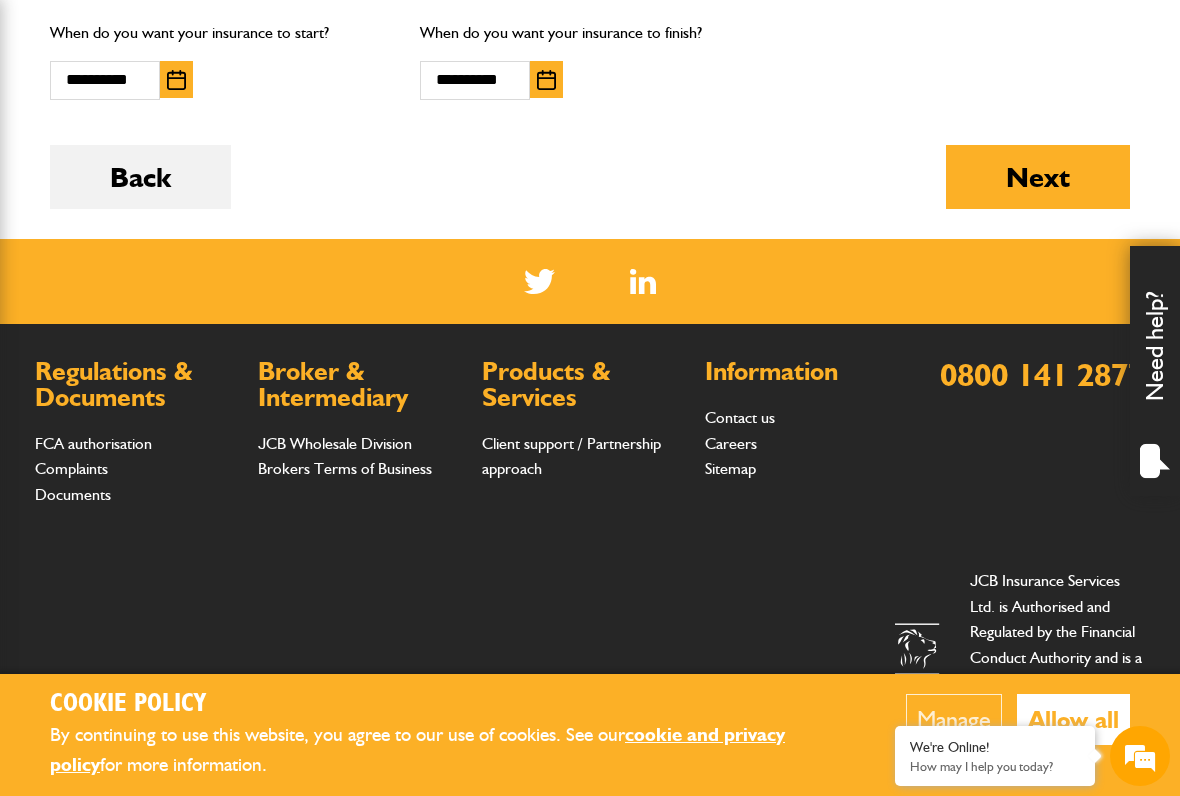 click on "Next" at bounding box center [1038, 177] 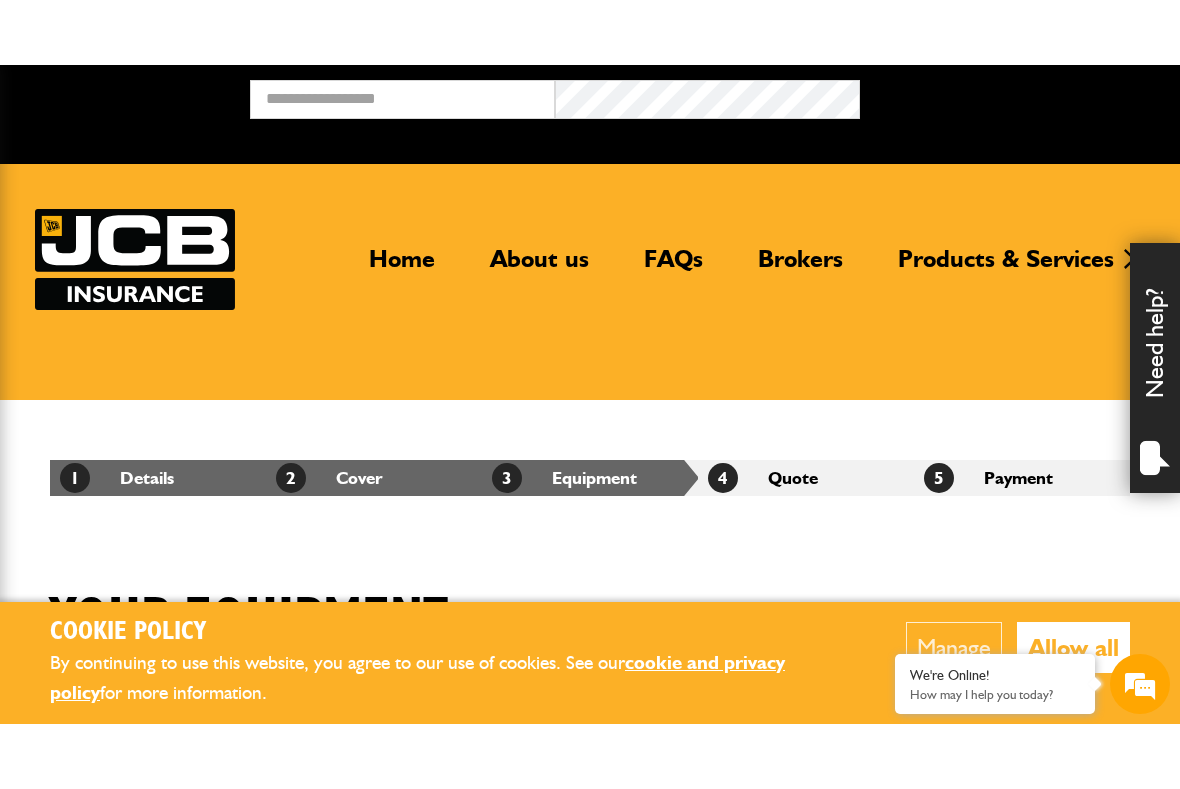 scroll, scrollTop: 0, scrollLeft: 0, axis: both 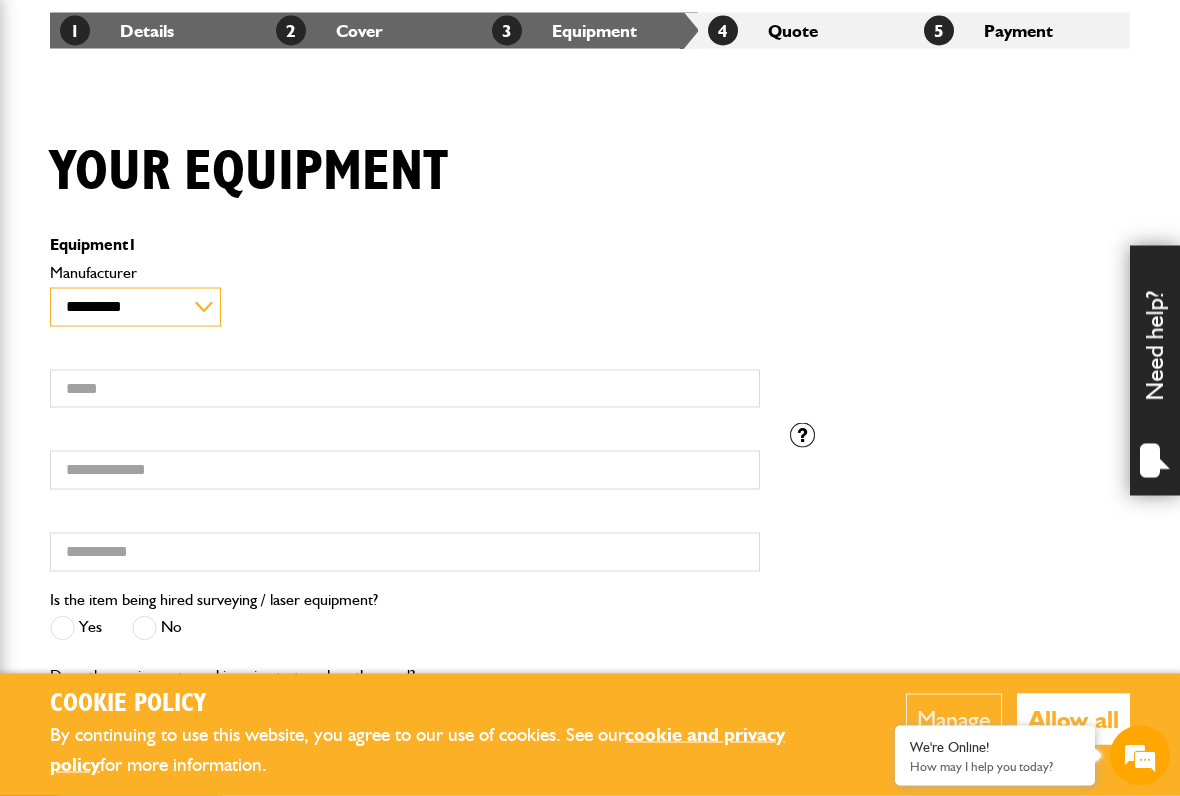 click on "**********" at bounding box center [135, 307] 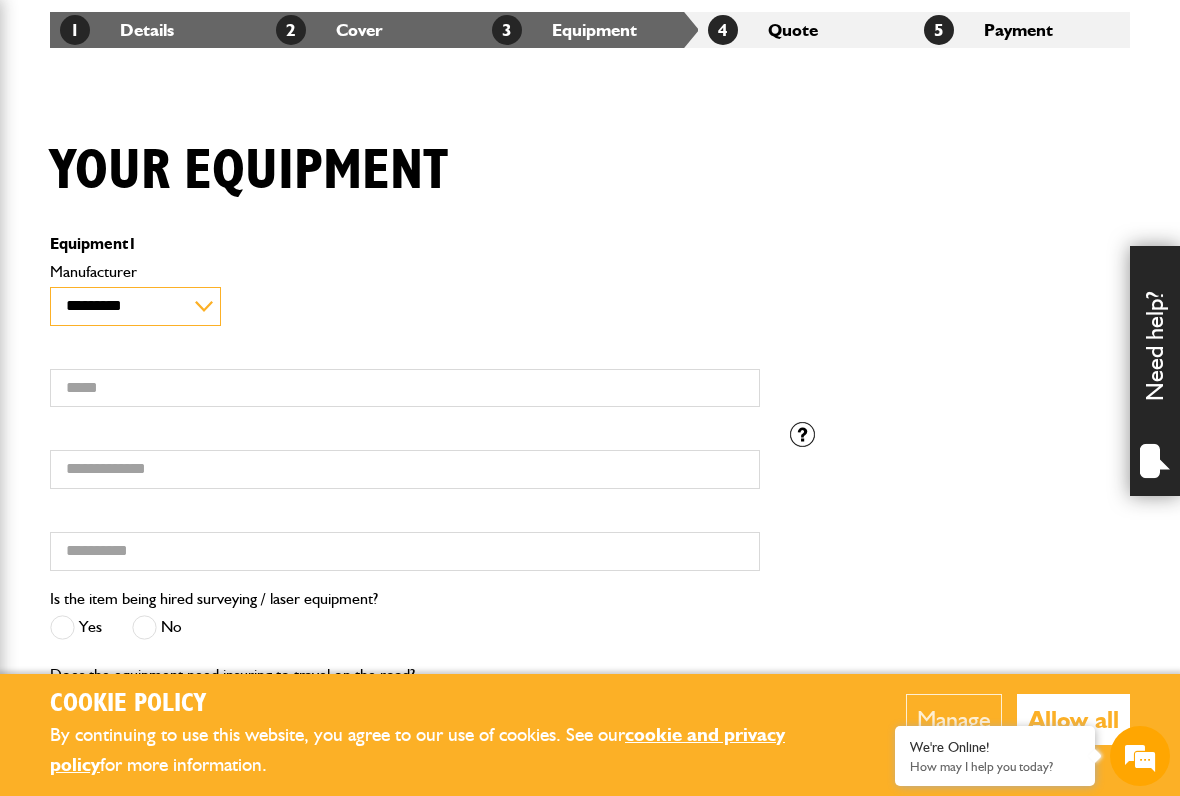 select on "**" 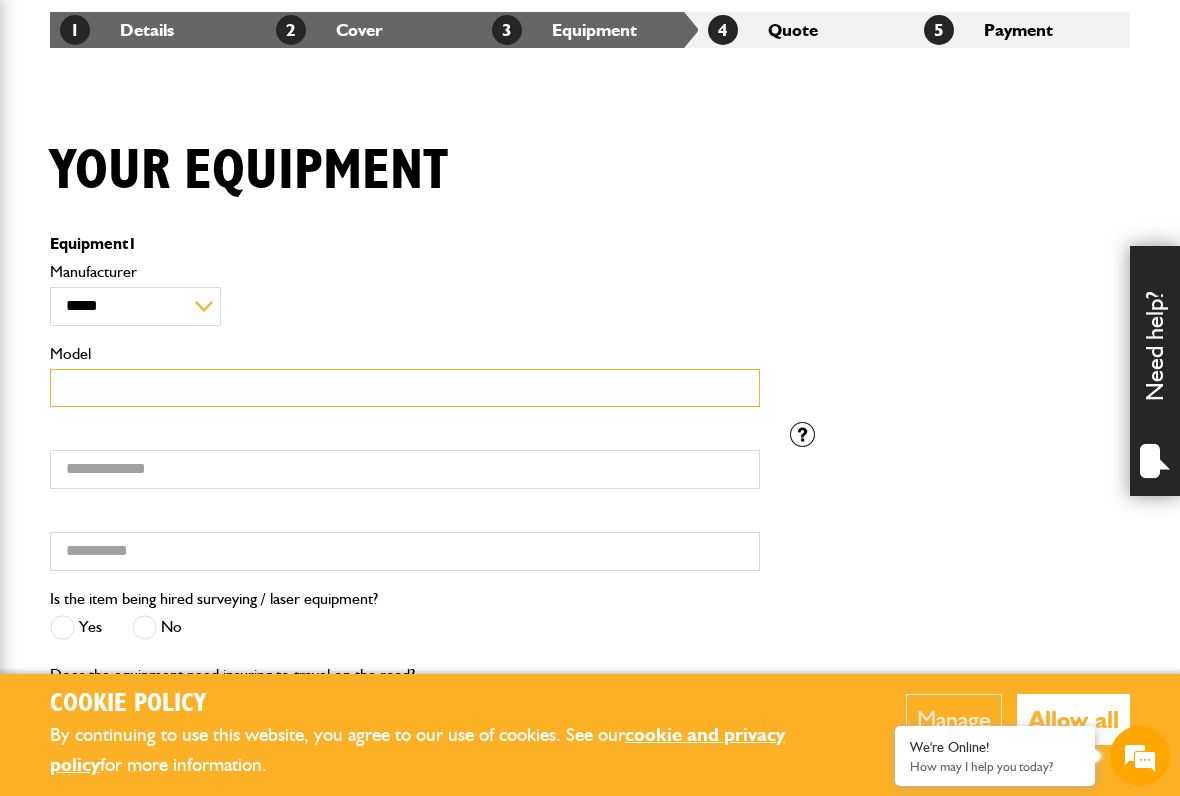 click on "Model" at bounding box center [405, 388] 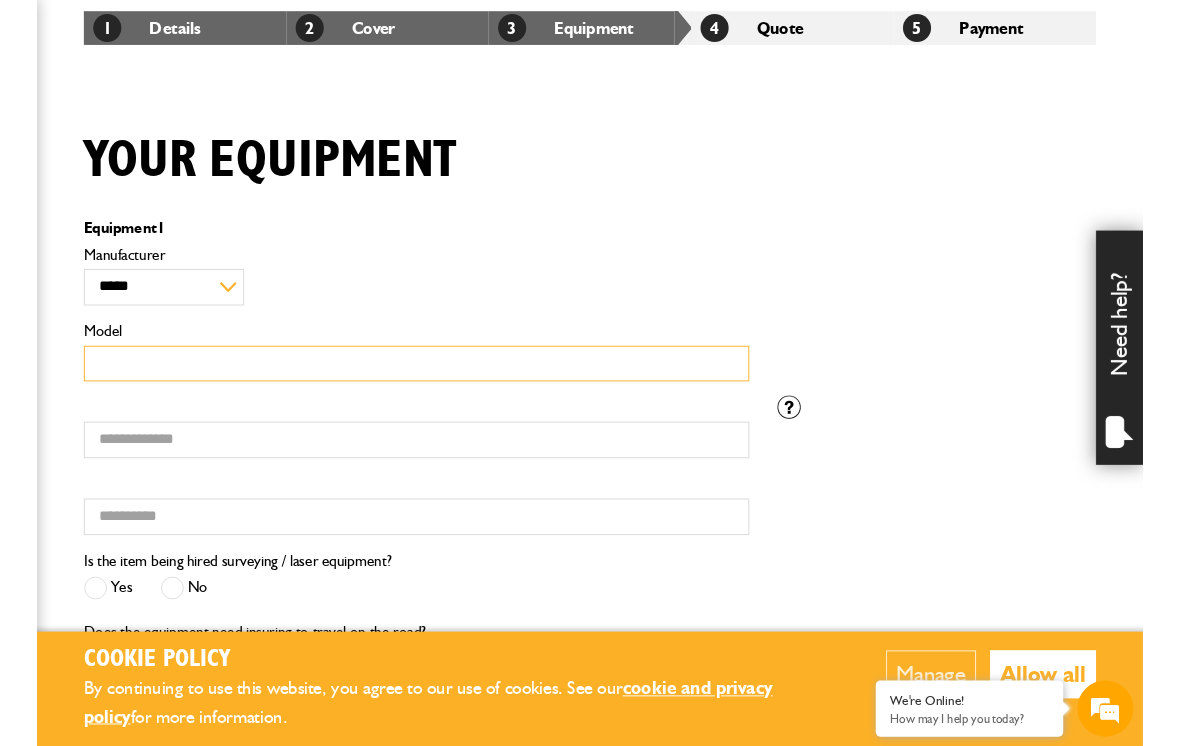 scroll, scrollTop: 382, scrollLeft: 0, axis: vertical 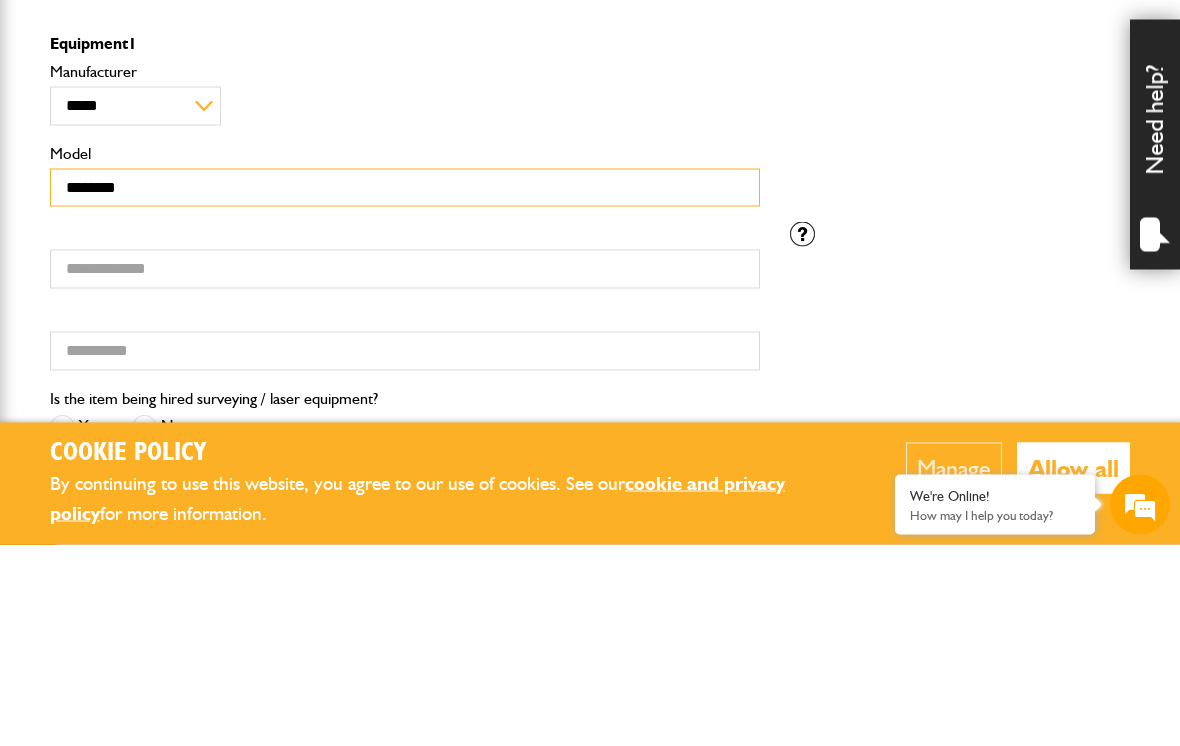 type on "********" 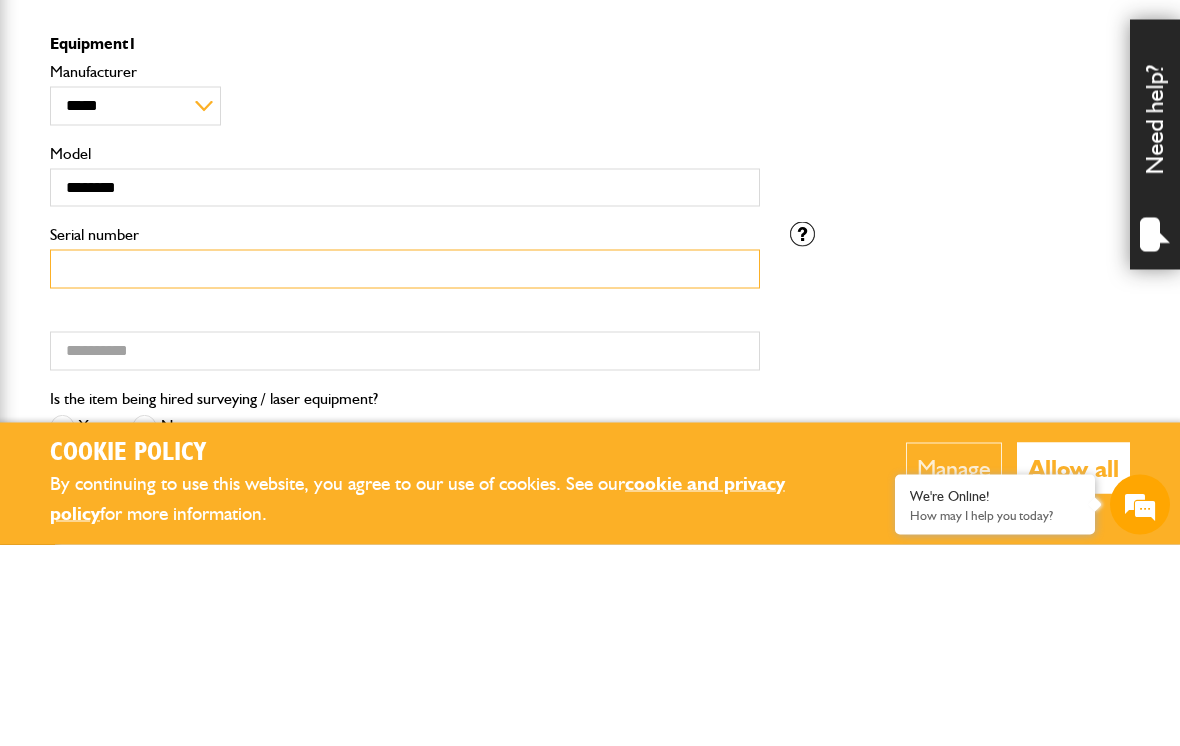 click on "Serial number" at bounding box center (405, 470) 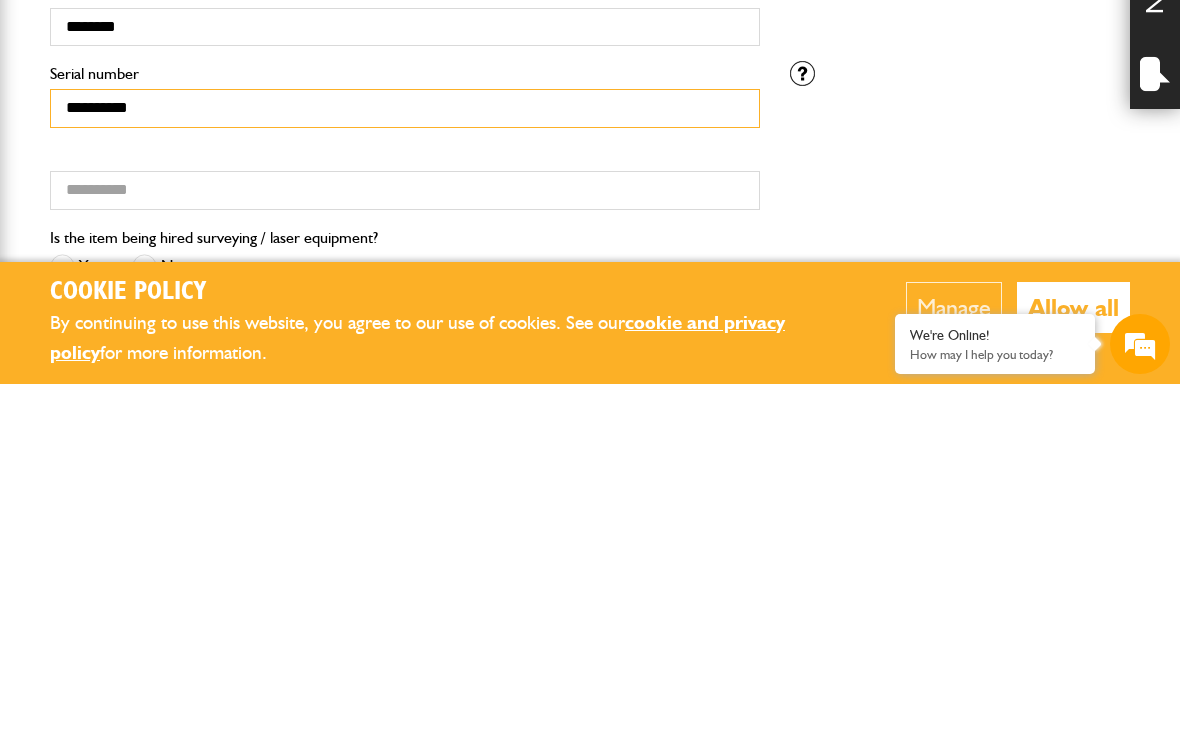 type on "**********" 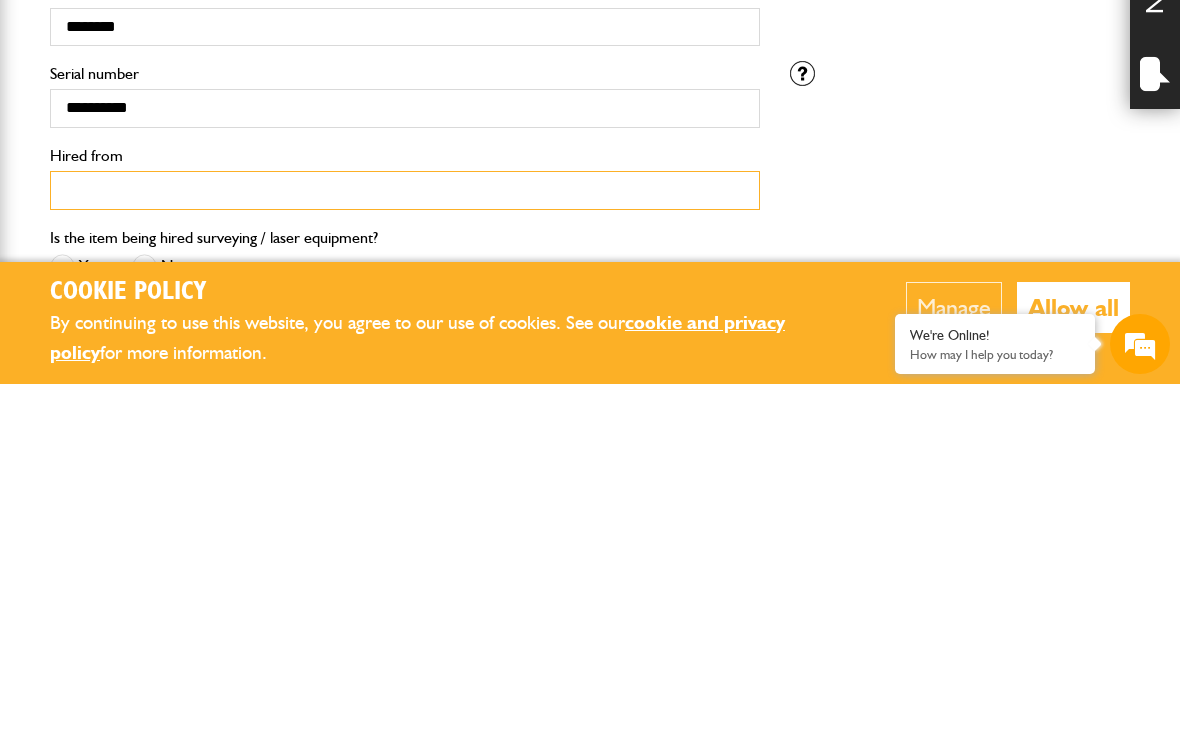 click on "Hired from" at bounding box center [405, 552] 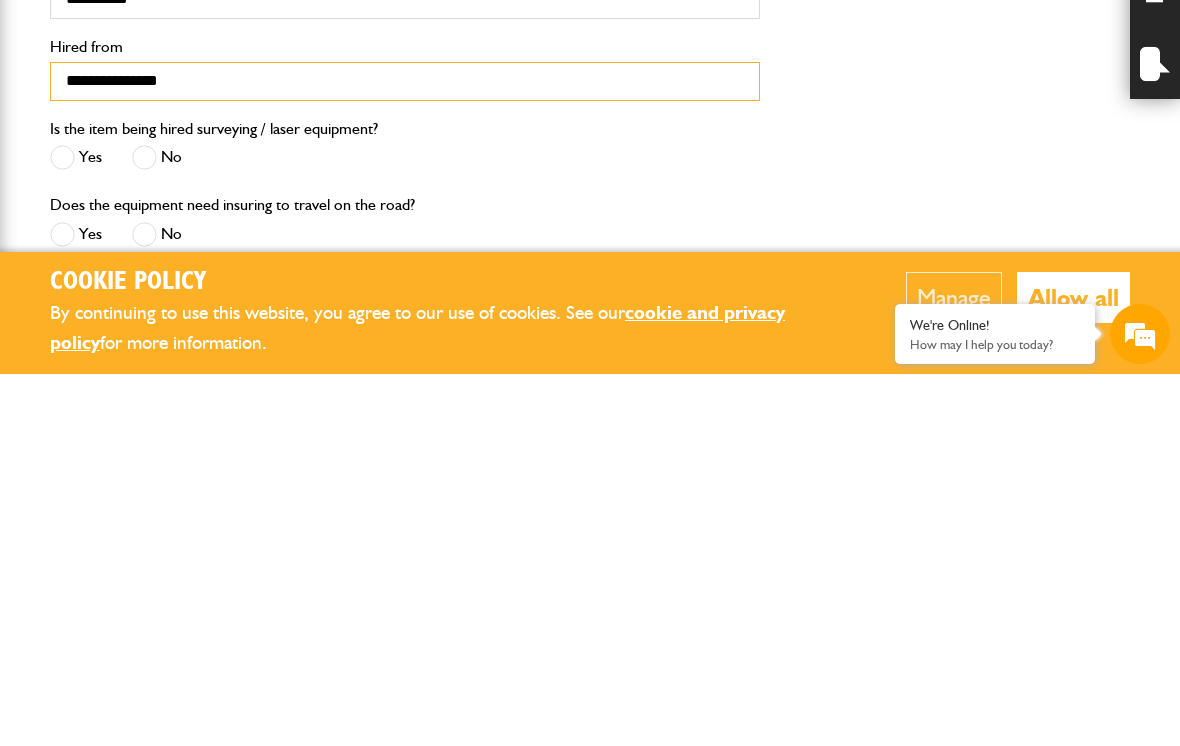type on "**********" 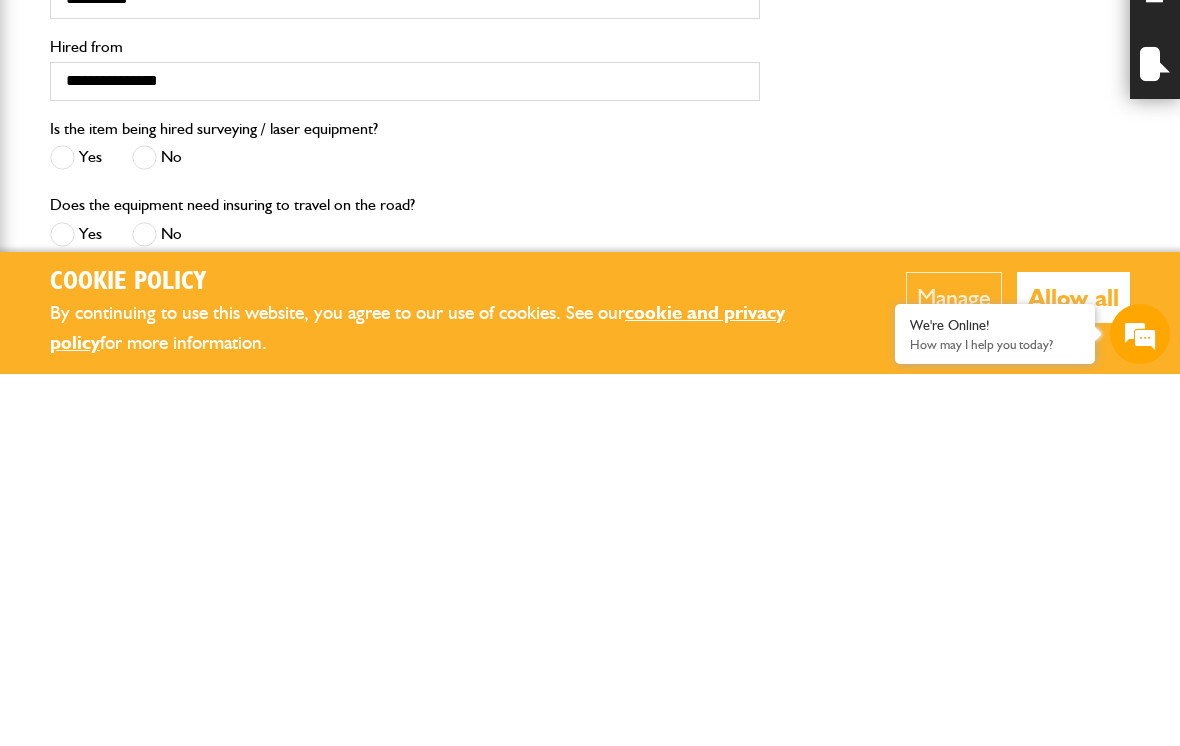 click at bounding box center [144, 529] 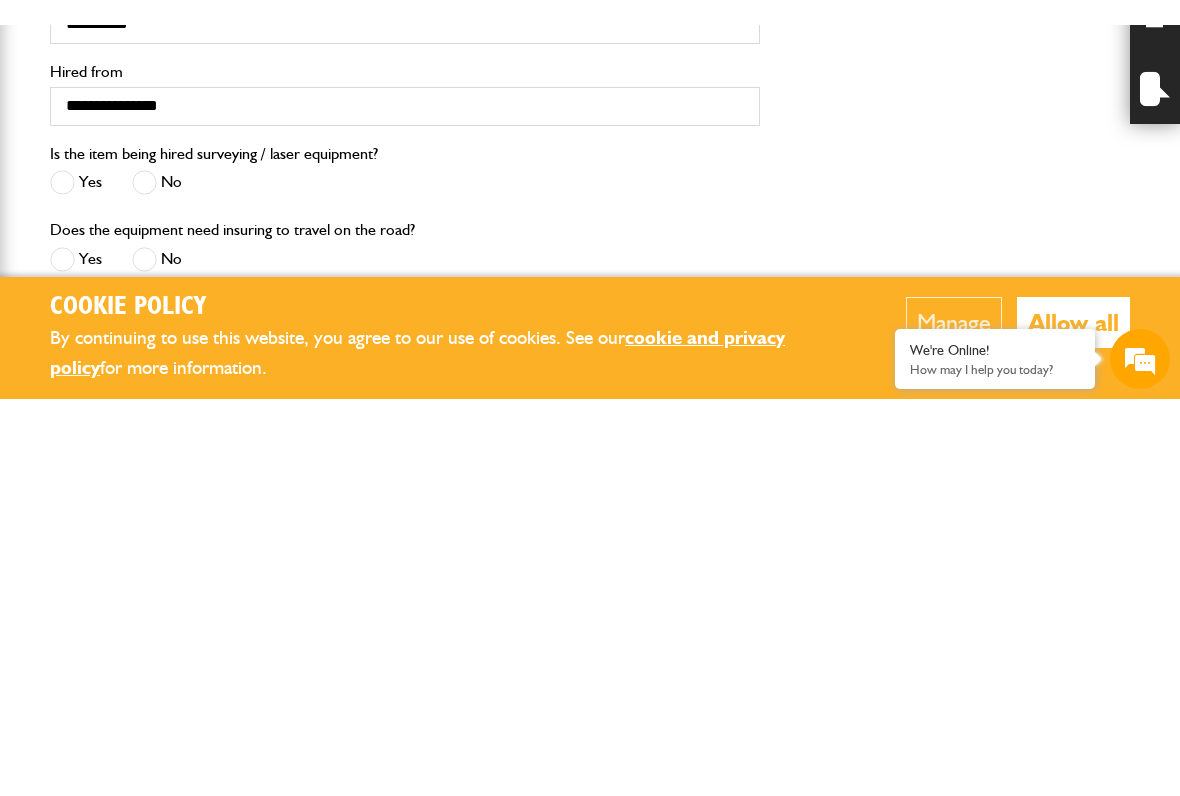 scroll, scrollTop: 853, scrollLeft: 0, axis: vertical 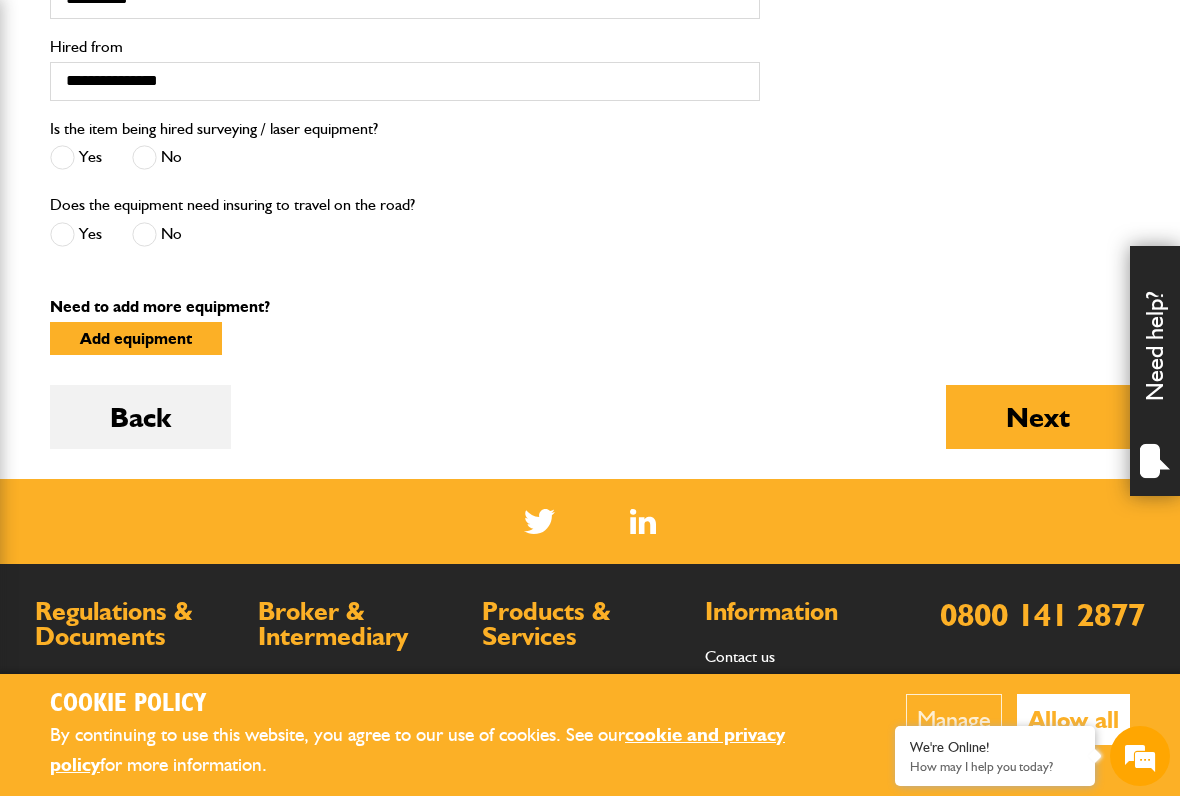click at bounding box center [144, 234] 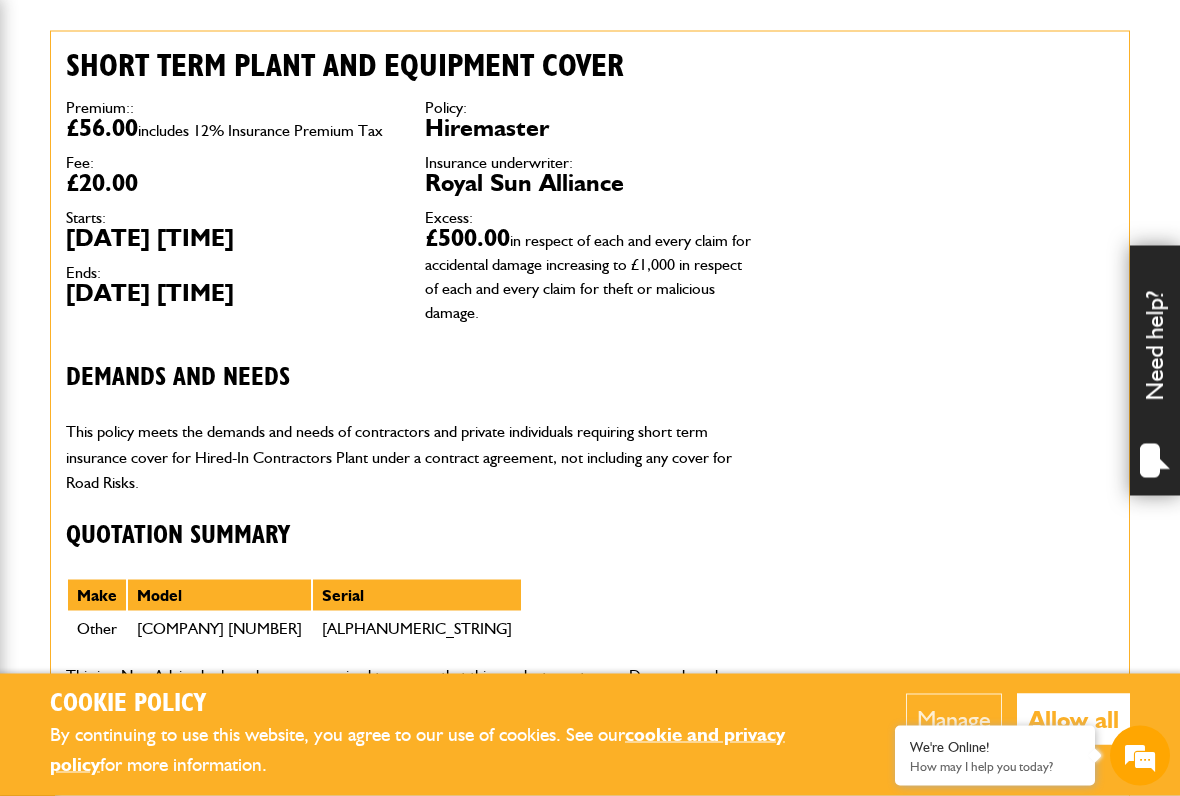scroll, scrollTop: 590, scrollLeft: 0, axis: vertical 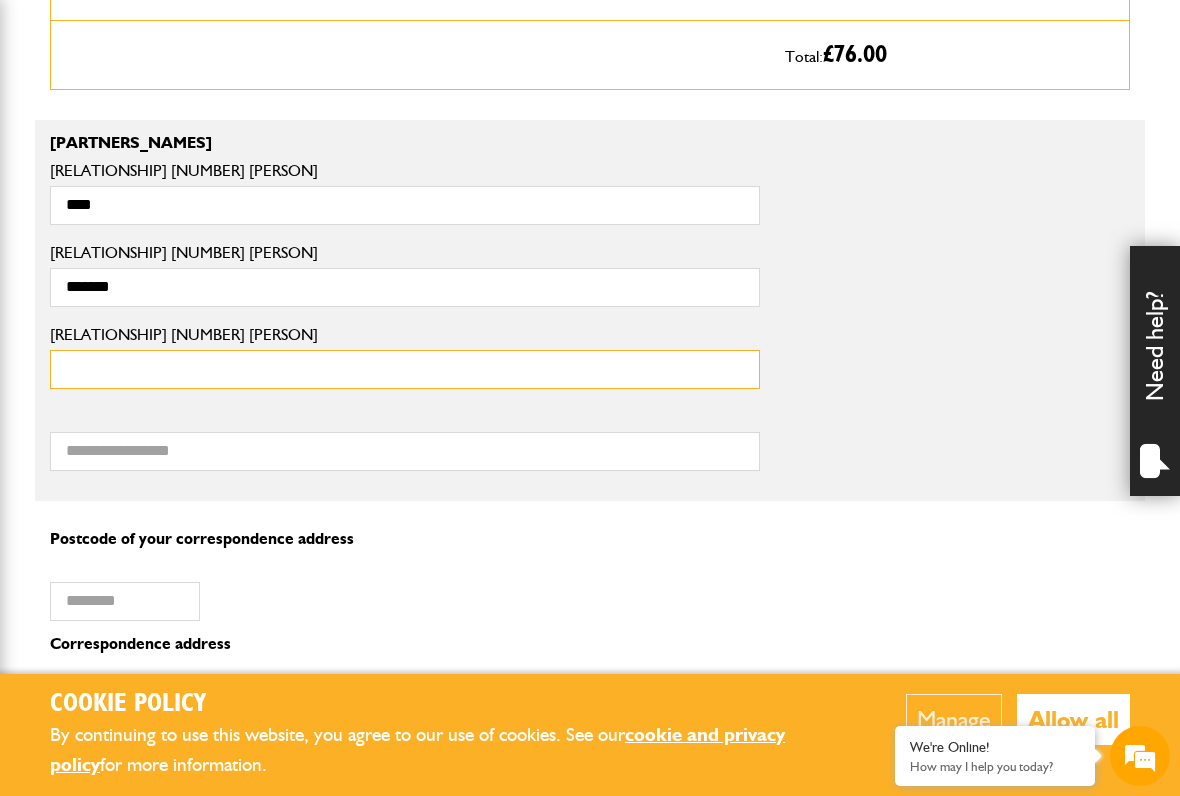 click on "Partner 2 first name" at bounding box center [405, 369] 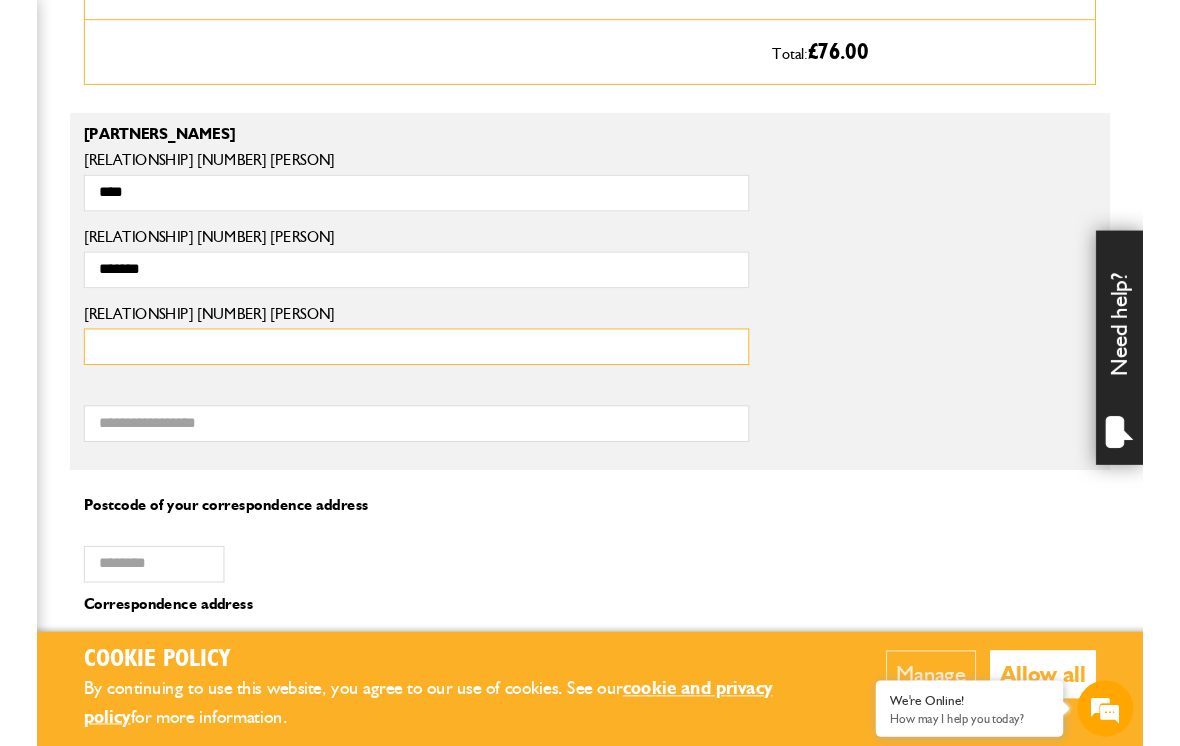 scroll, scrollTop: 1297, scrollLeft: 0, axis: vertical 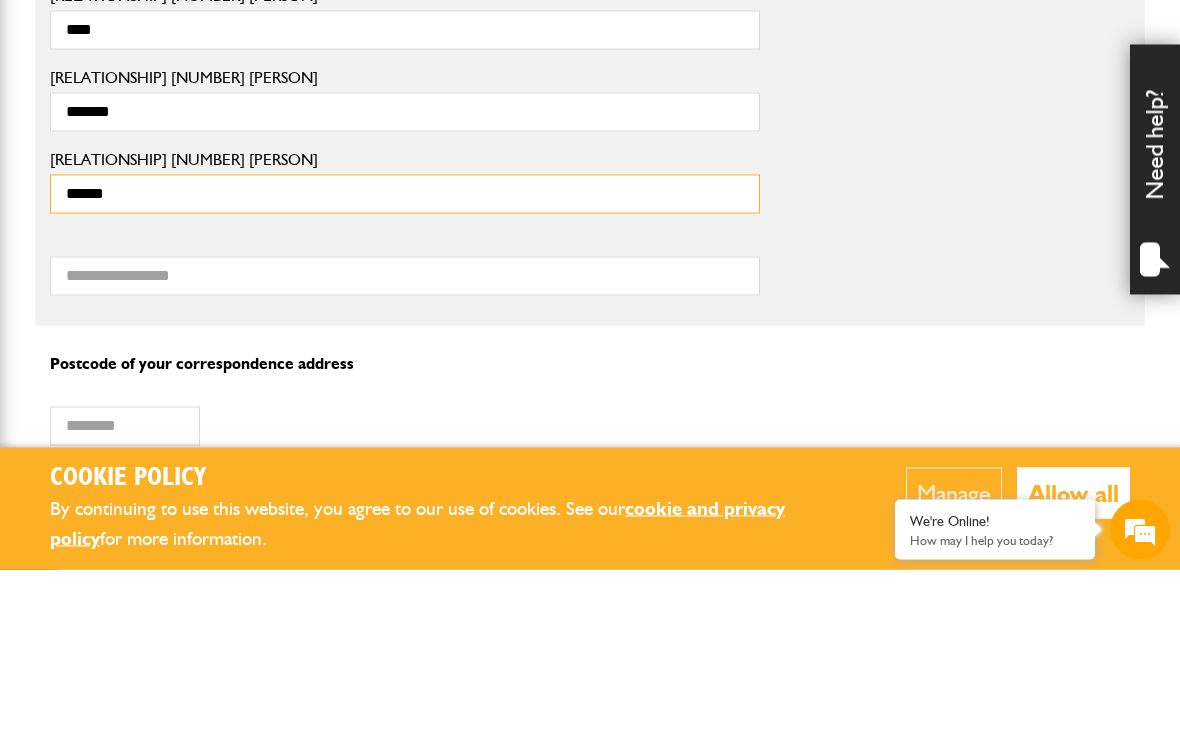type on "******" 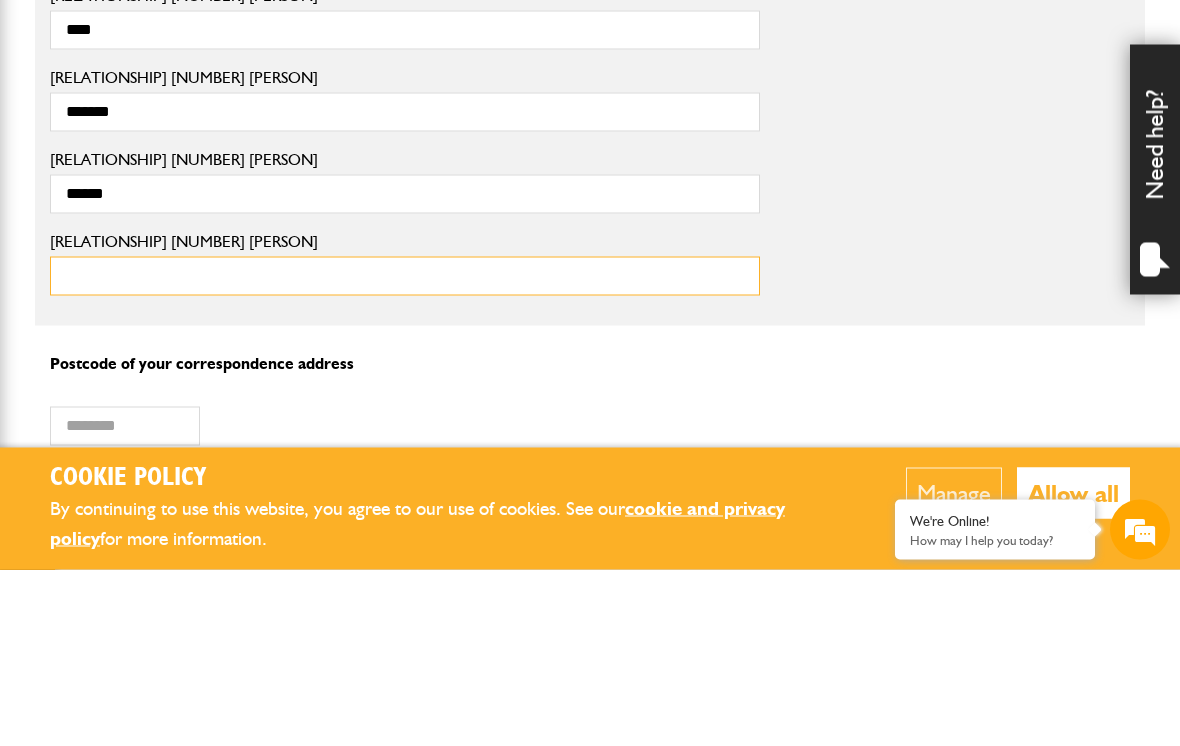 click on "Partner 2 surname" at bounding box center [405, 452] 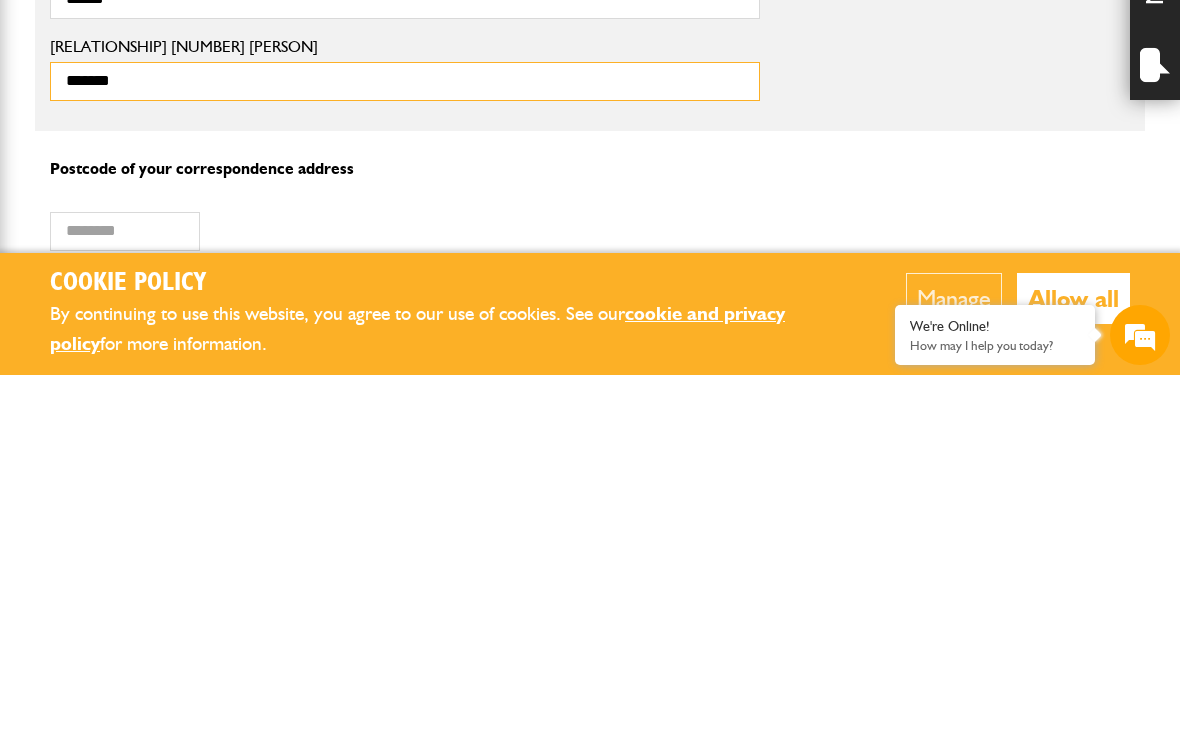 scroll, scrollTop: 1319, scrollLeft: 0, axis: vertical 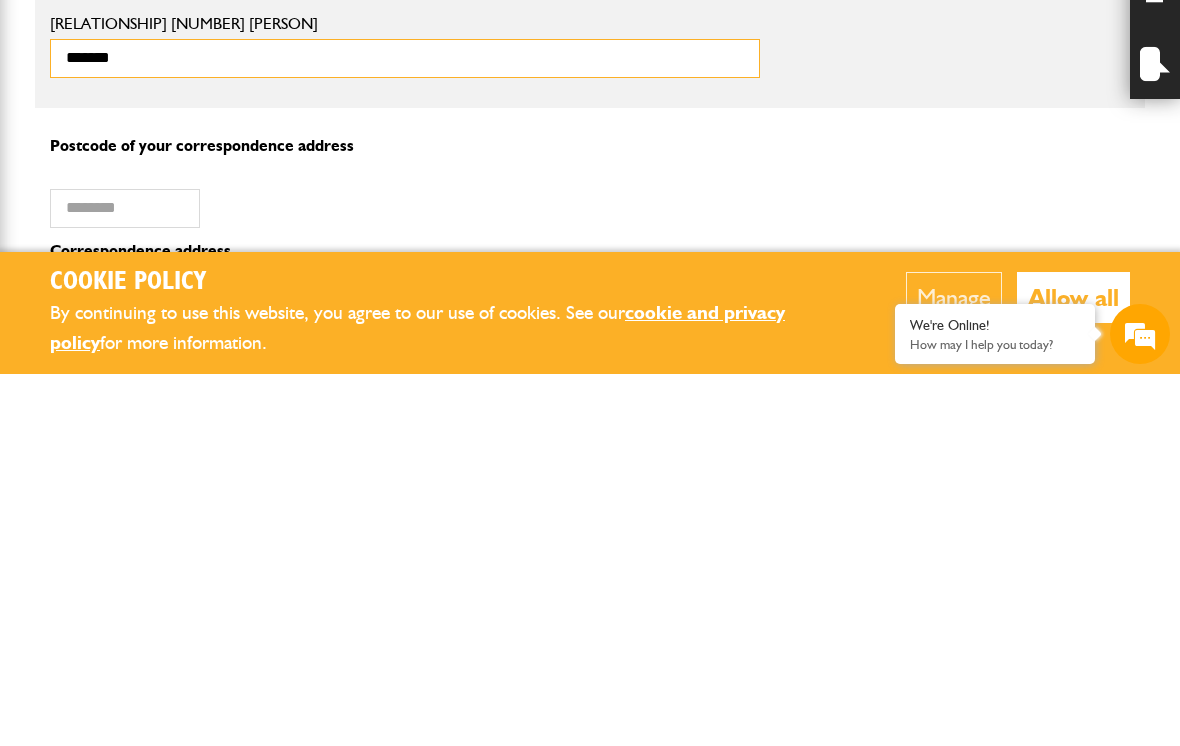 type on "*******" 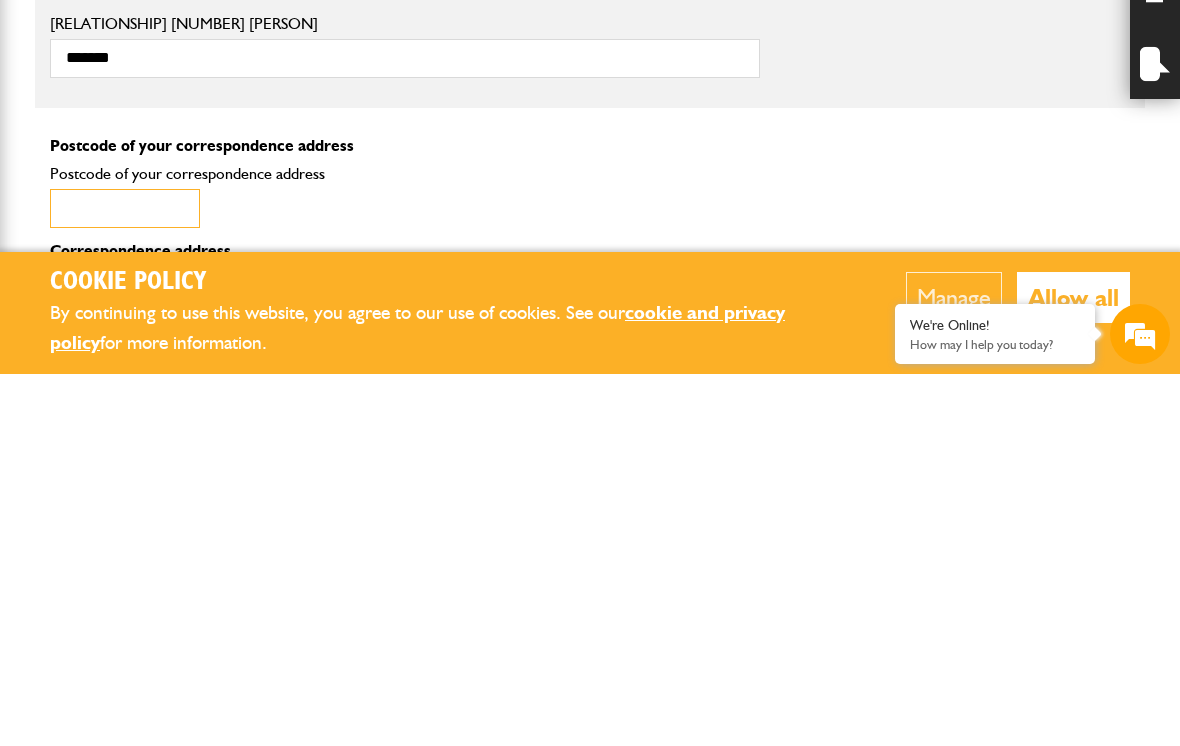 click on "Postcode of your correspondence address" at bounding box center [125, 580] 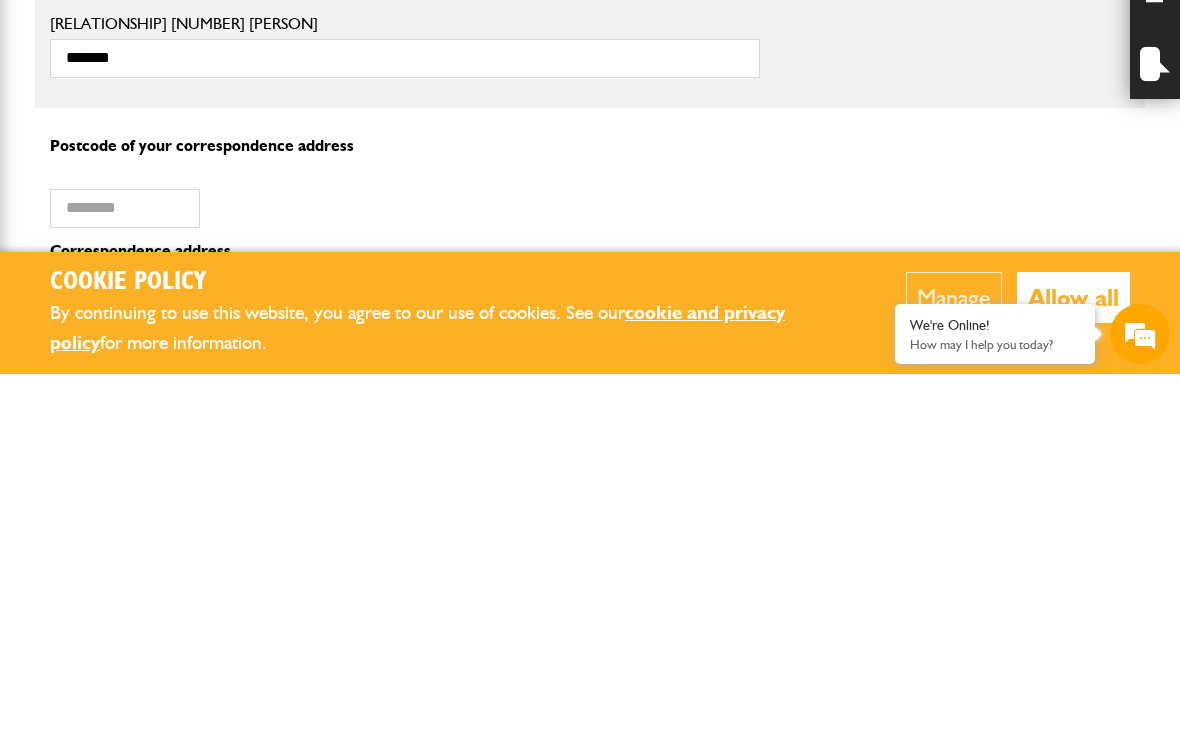 type on "********" 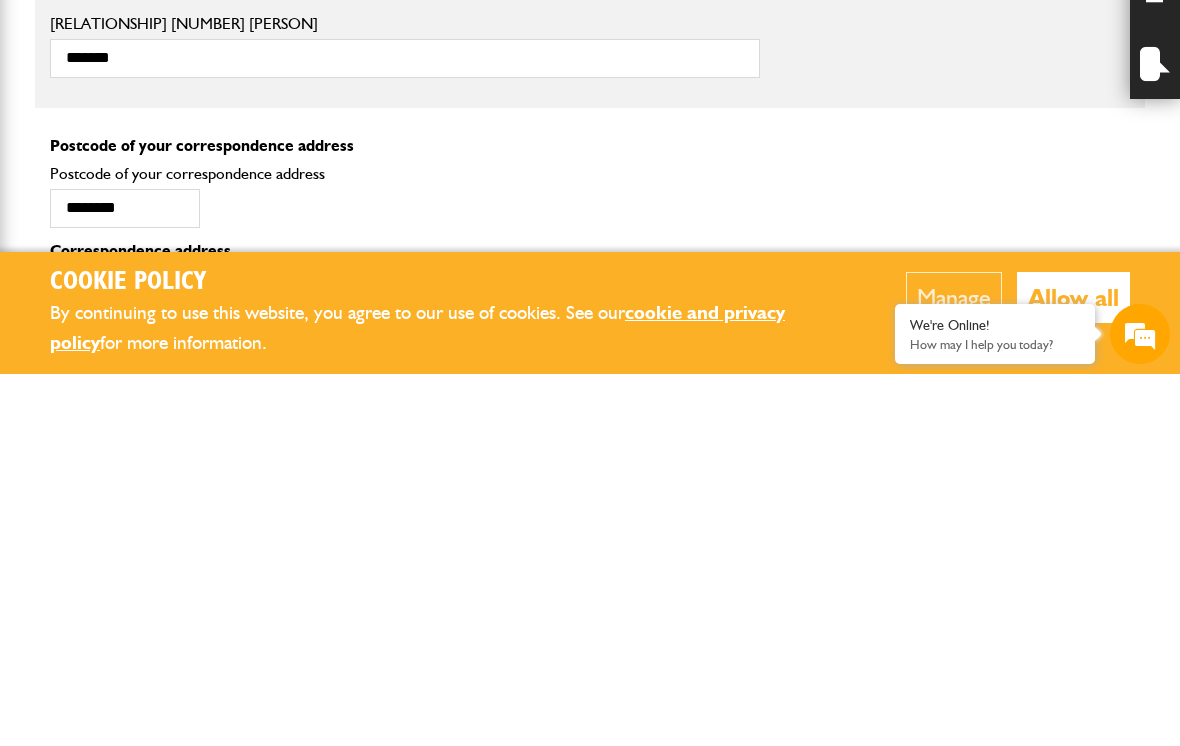type on "*******" 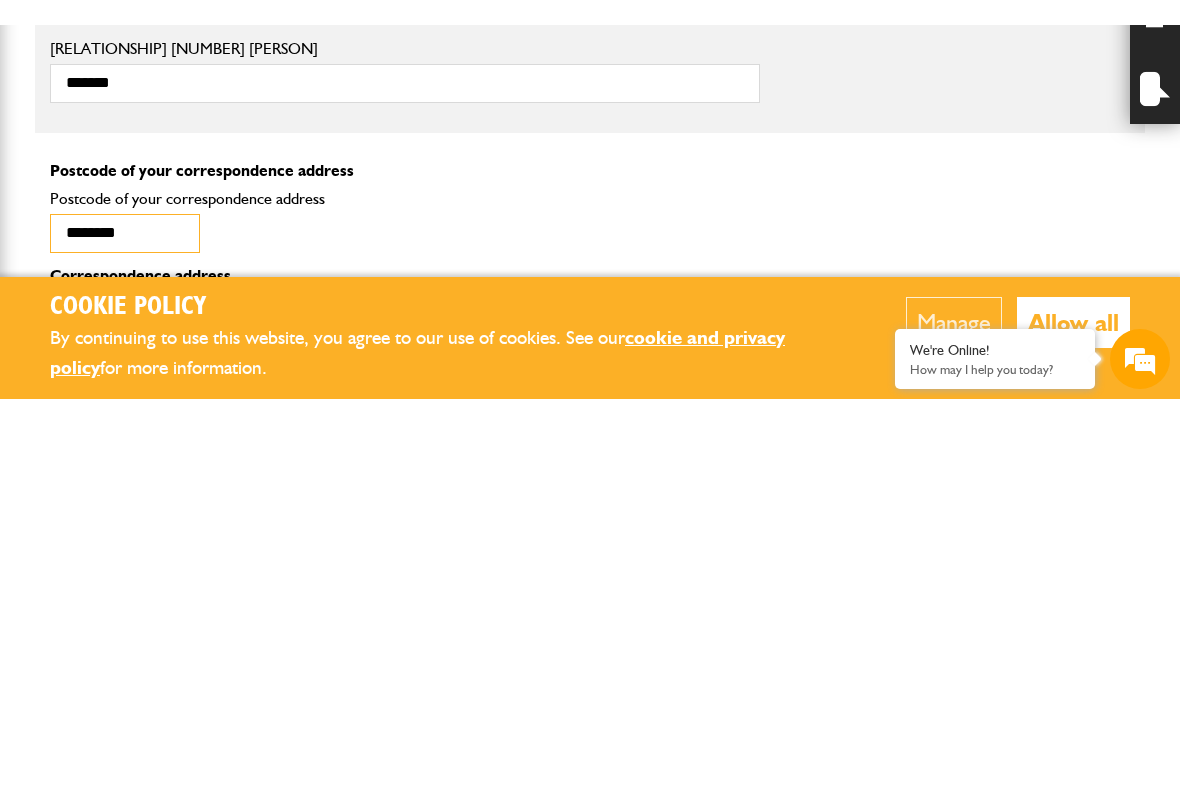 scroll, scrollTop: 1692, scrollLeft: 0, axis: vertical 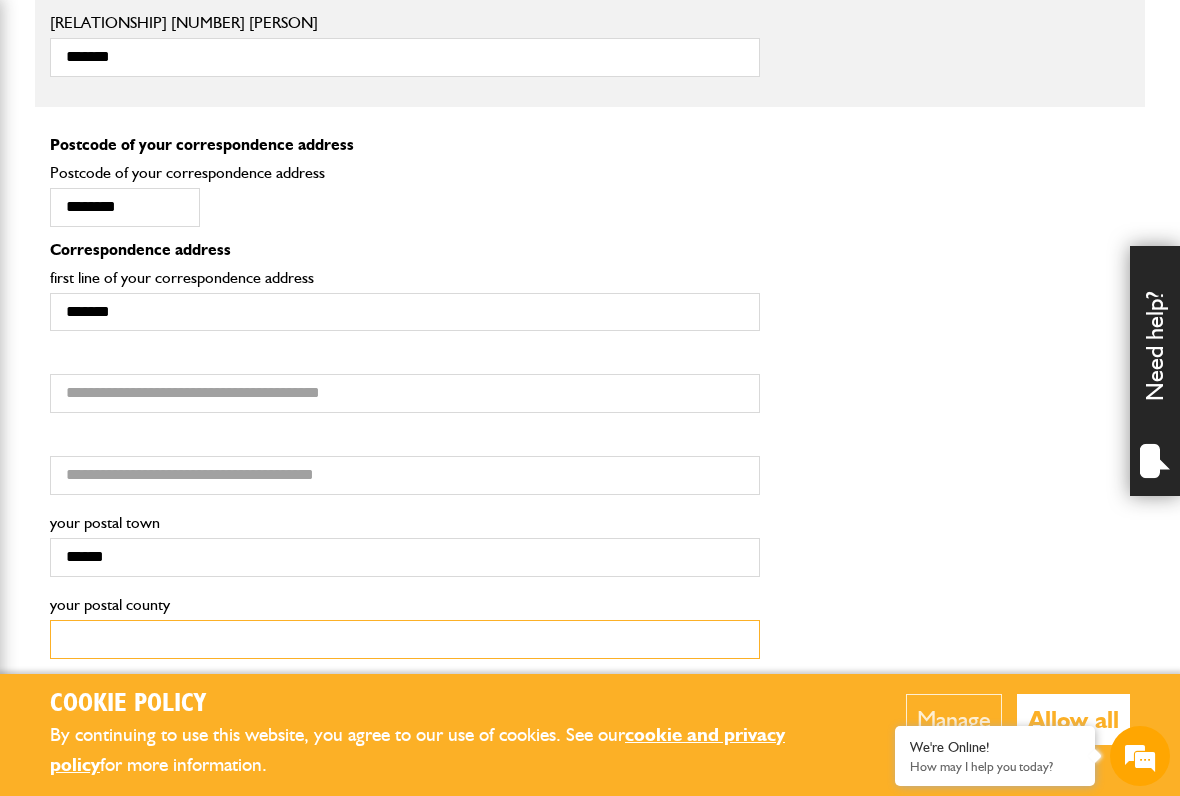 type on "**********" 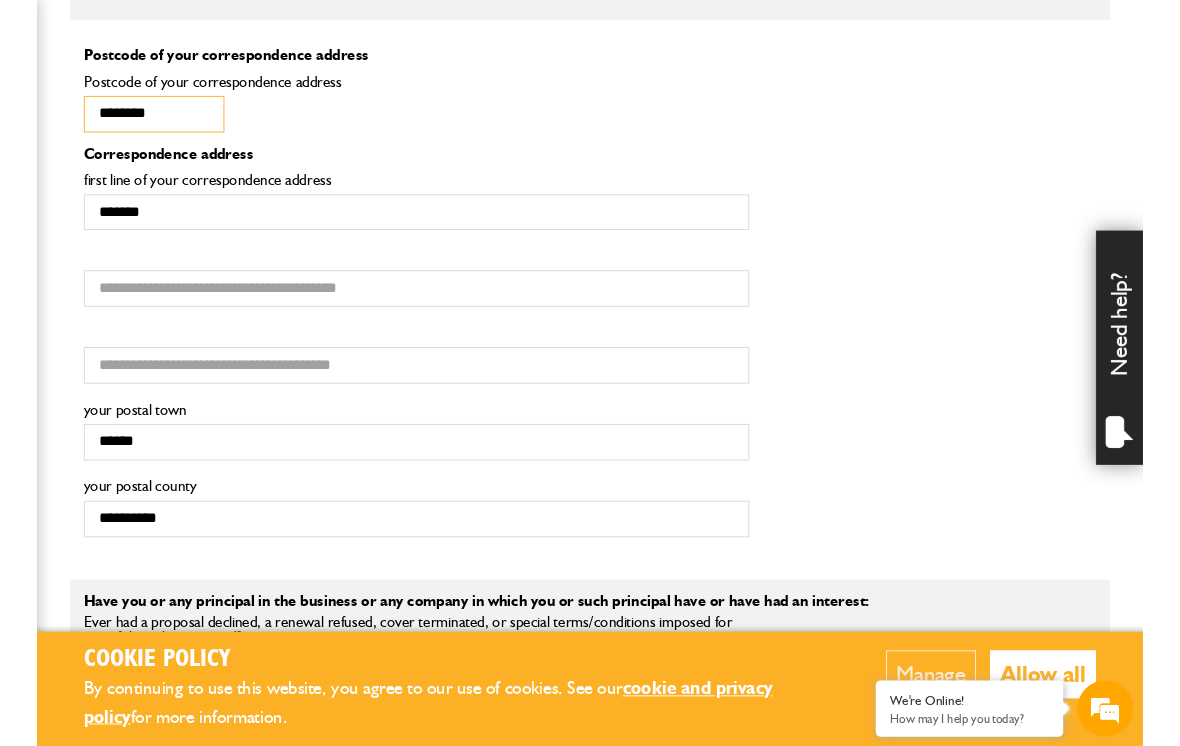 scroll, scrollTop: 1780, scrollLeft: 0, axis: vertical 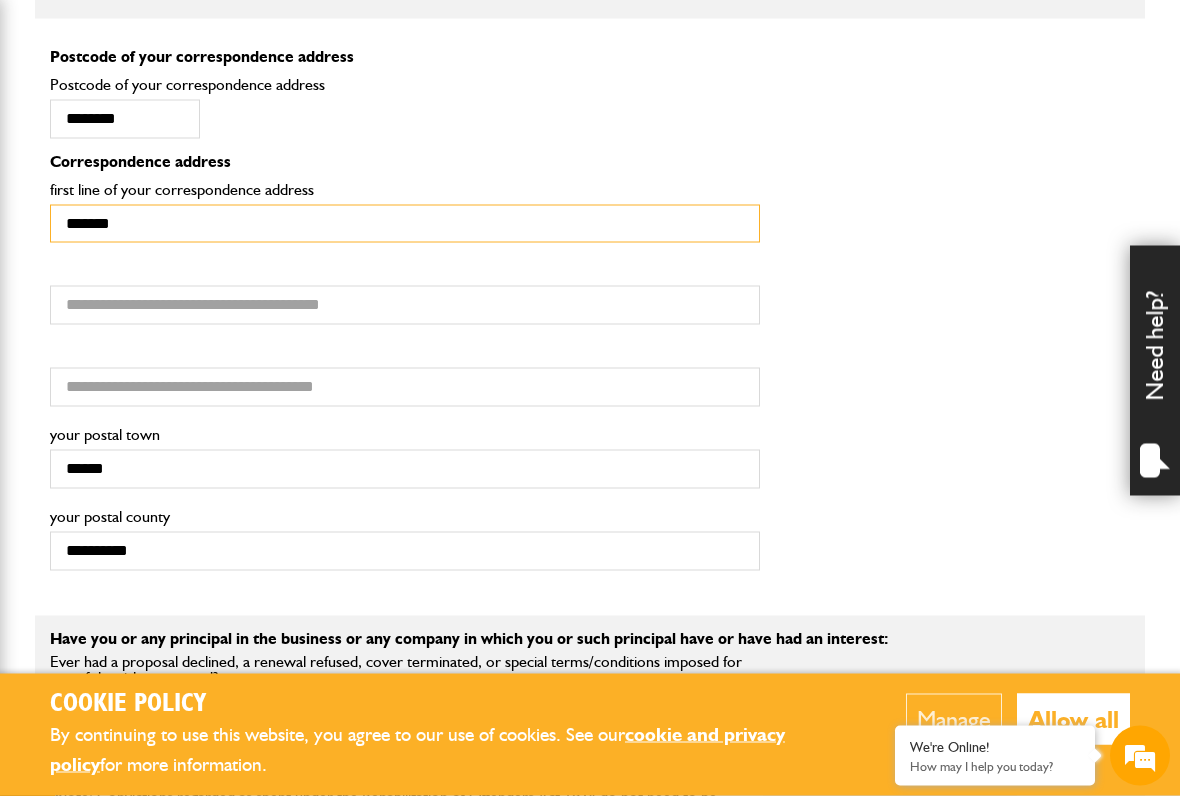 click on "*******" at bounding box center (405, 224) 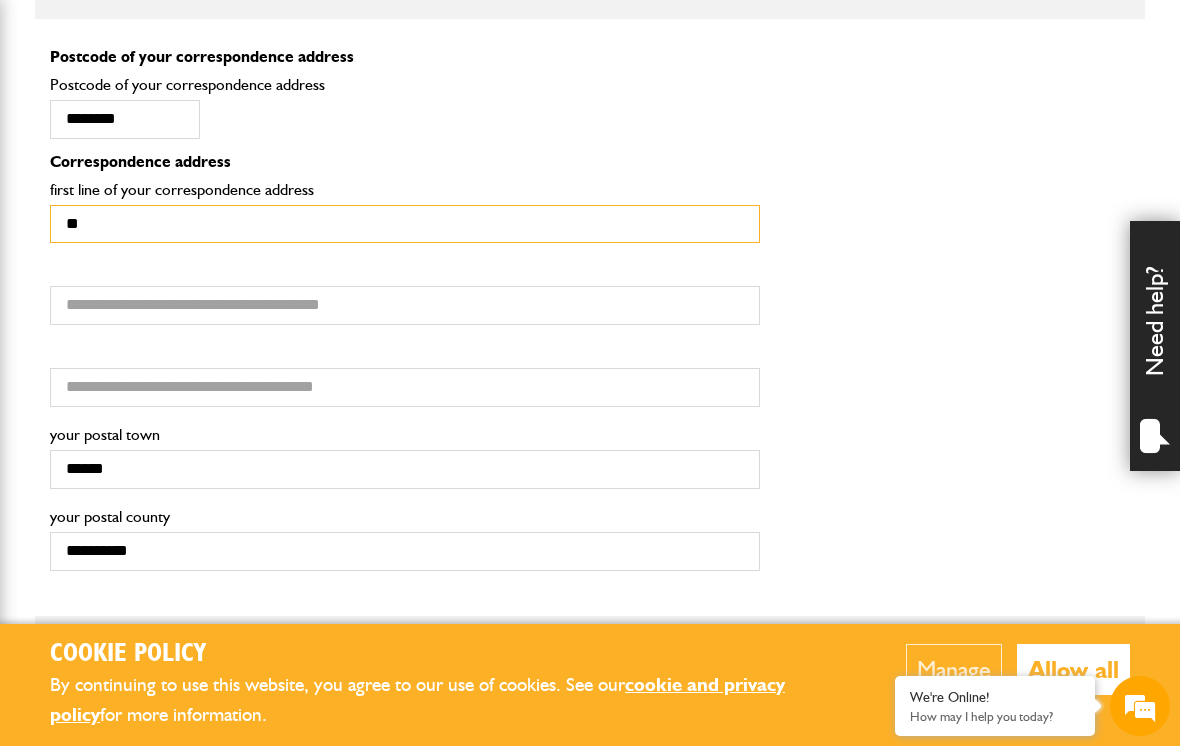 type on "*" 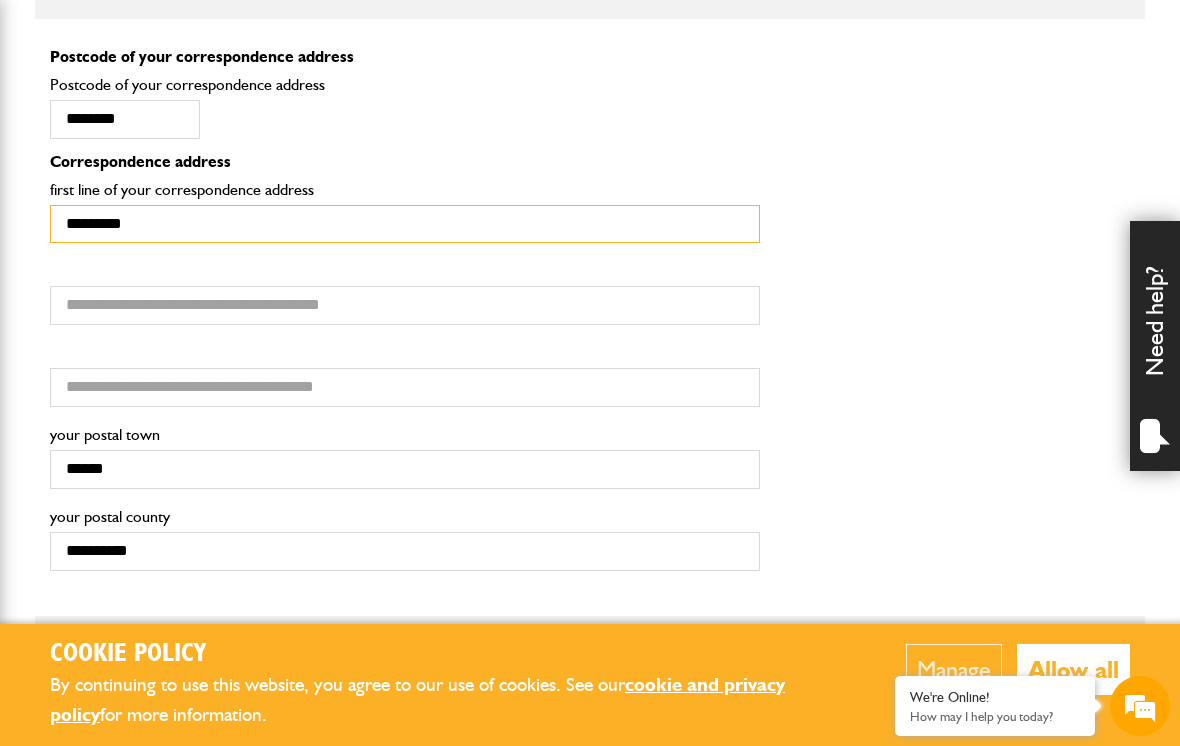 scroll, scrollTop: 0, scrollLeft: 0, axis: both 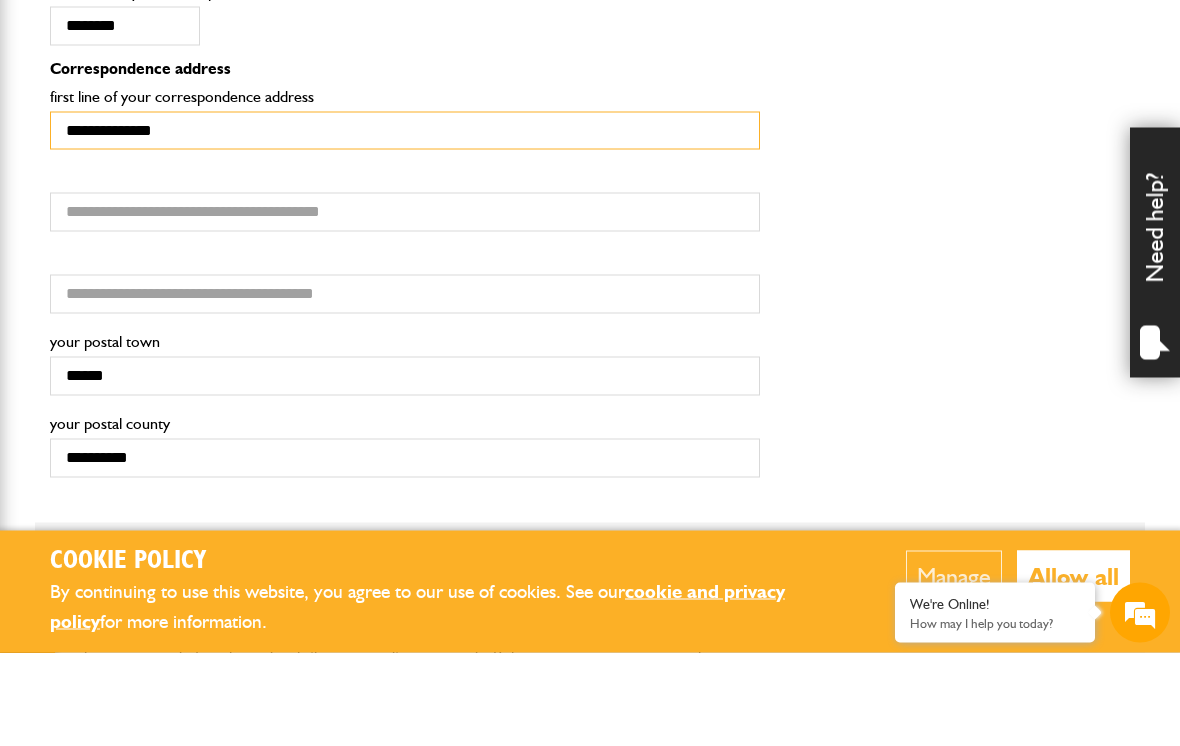 type on "**********" 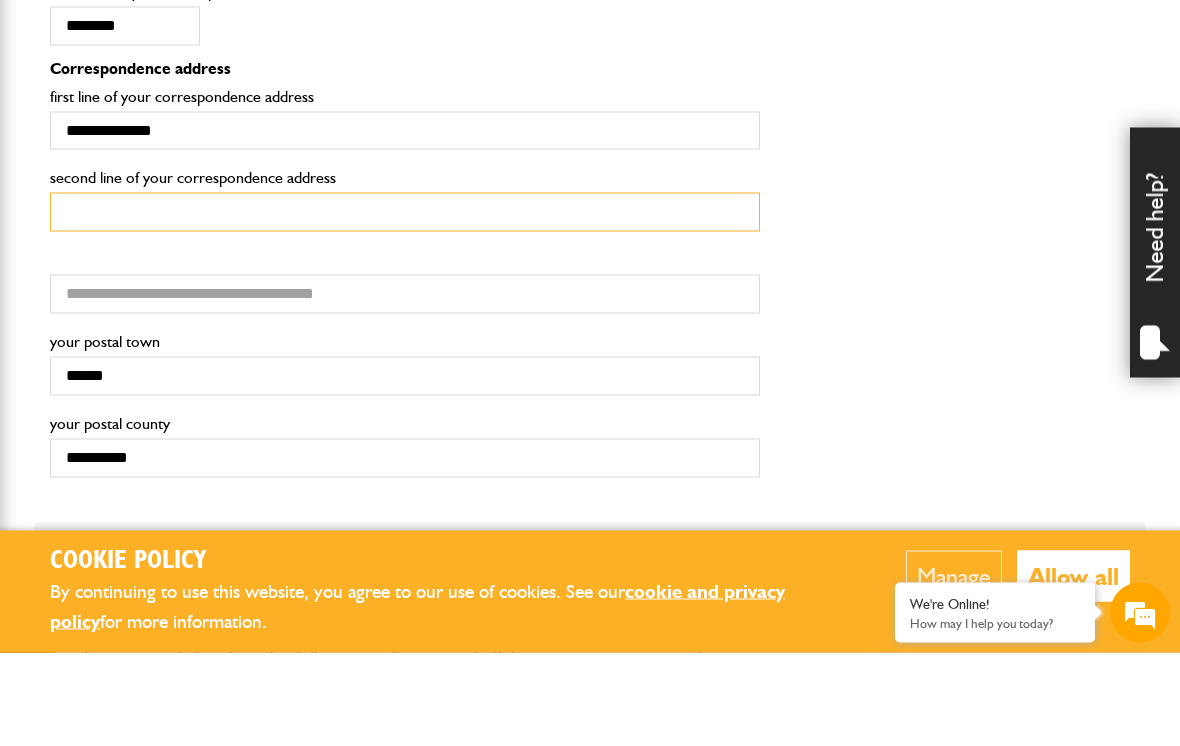 click on "second line of your correspondence address" at bounding box center (405, 305) 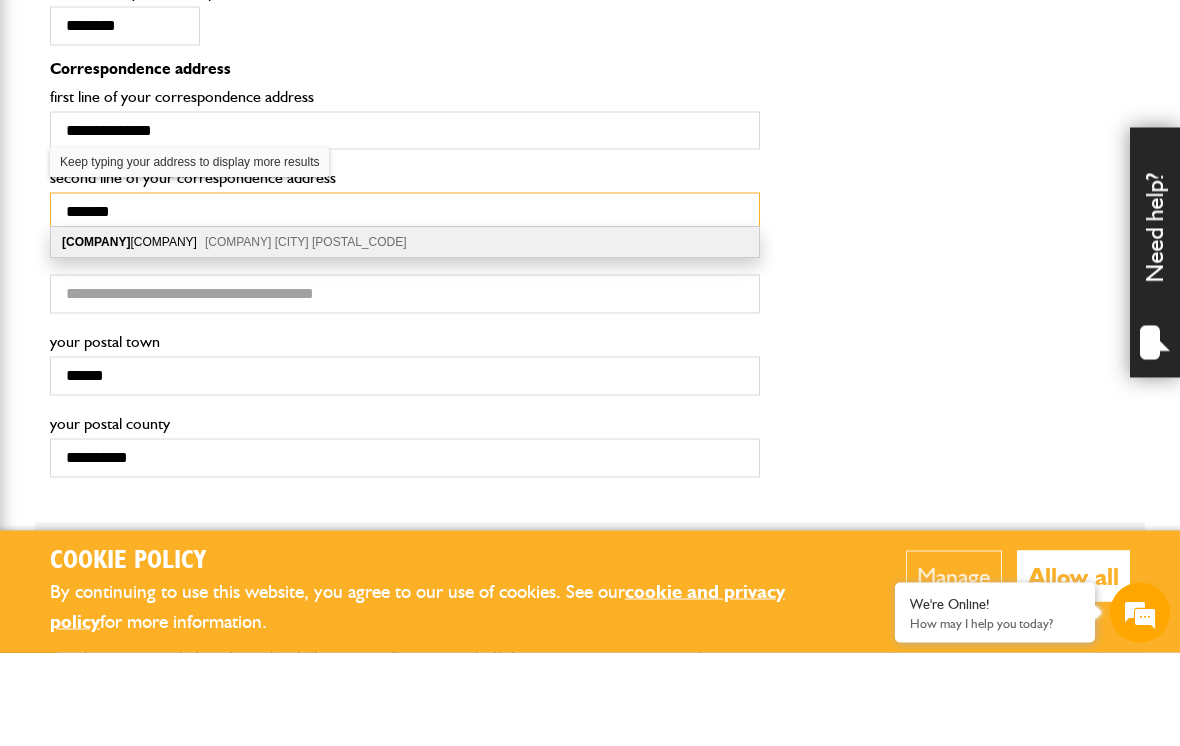 type on "*******" 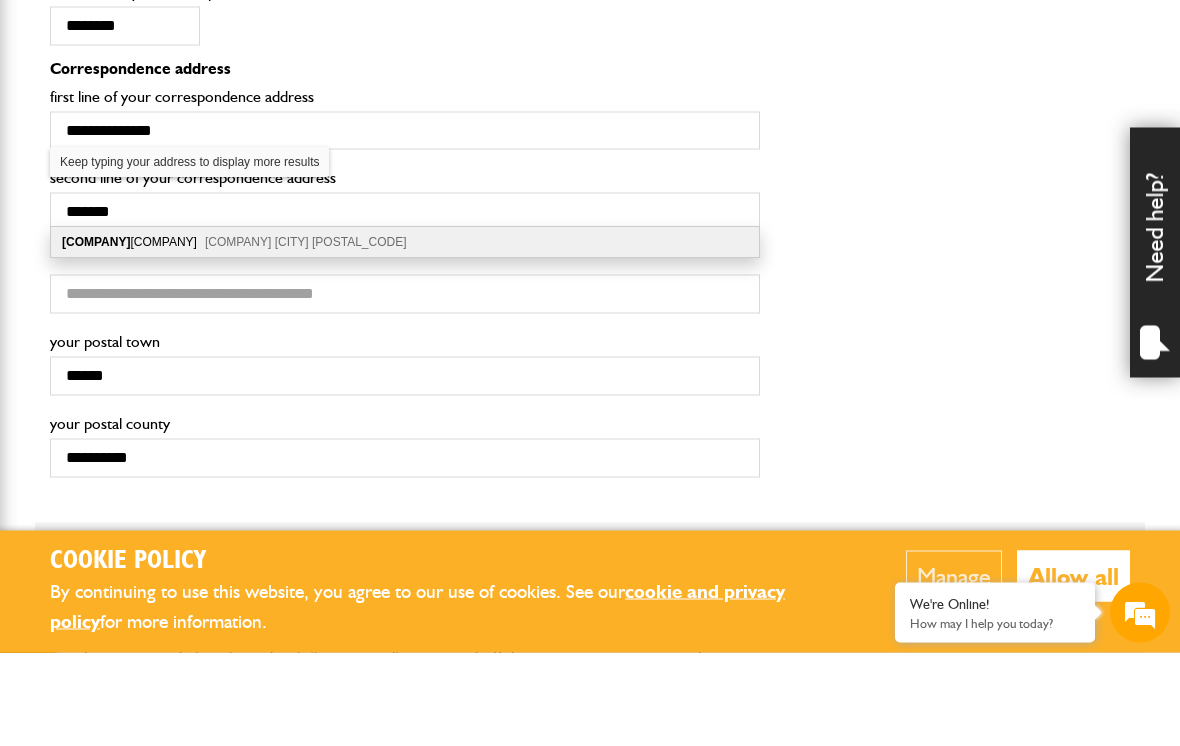 click on "Shottle Belper DE56 2DQ" at bounding box center [306, 336] 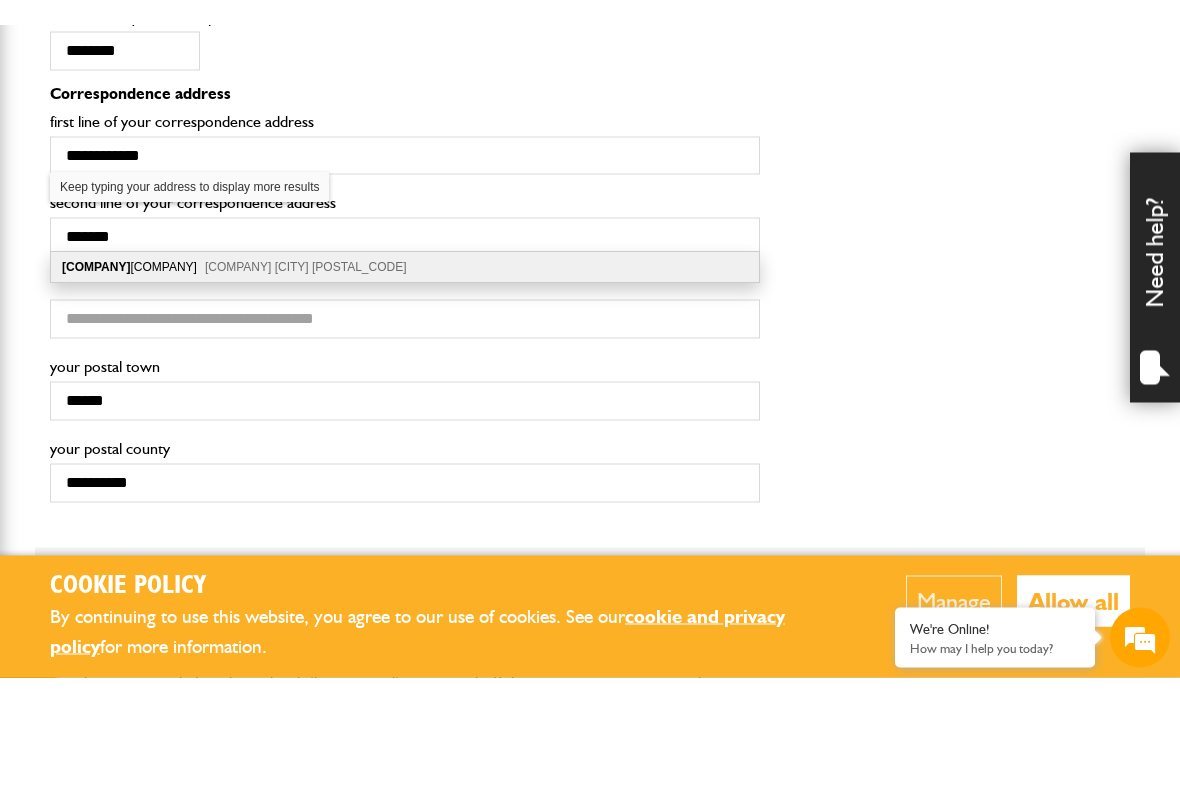 scroll, scrollTop: 1874, scrollLeft: 0, axis: vertical 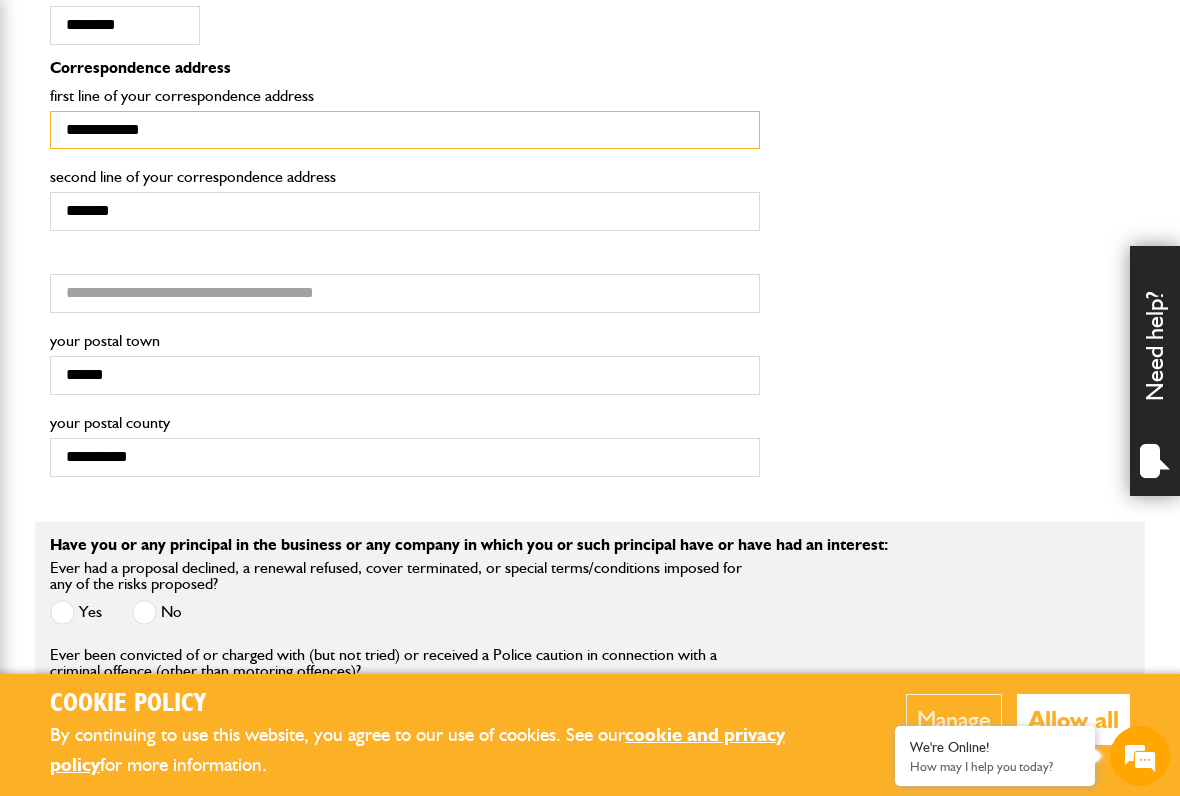 click on "**********" at bounding box center (405, 130) 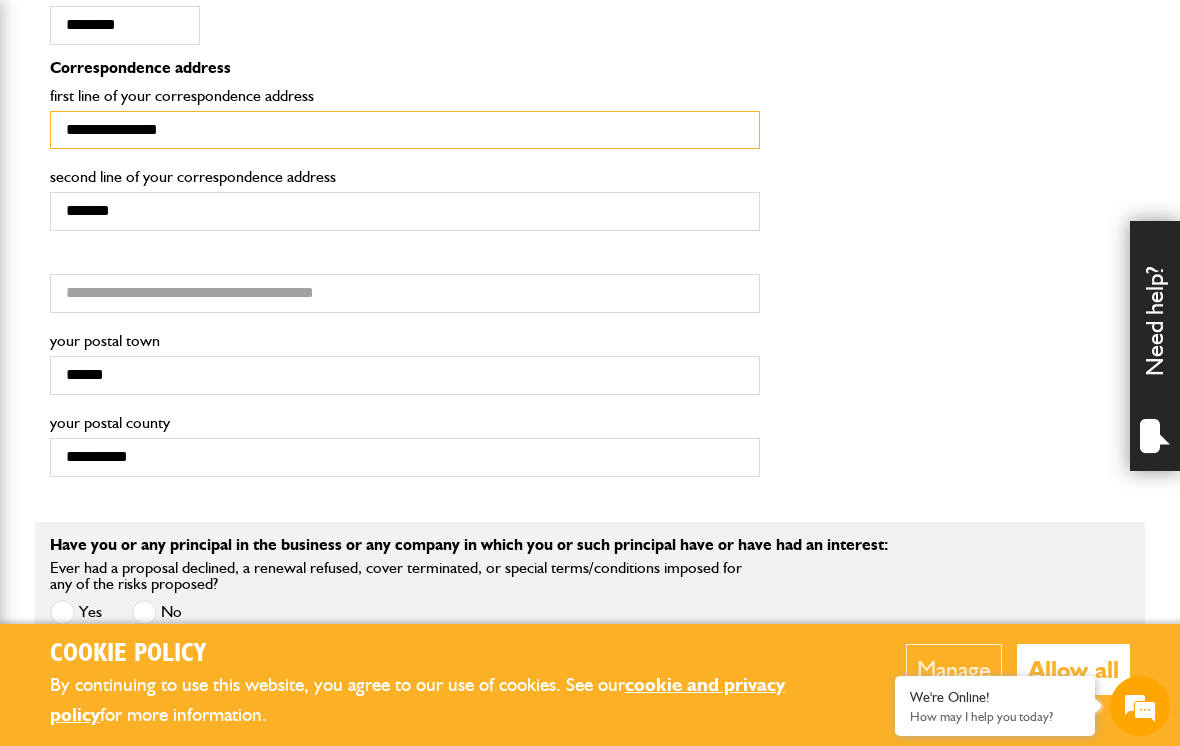 type on "**********" 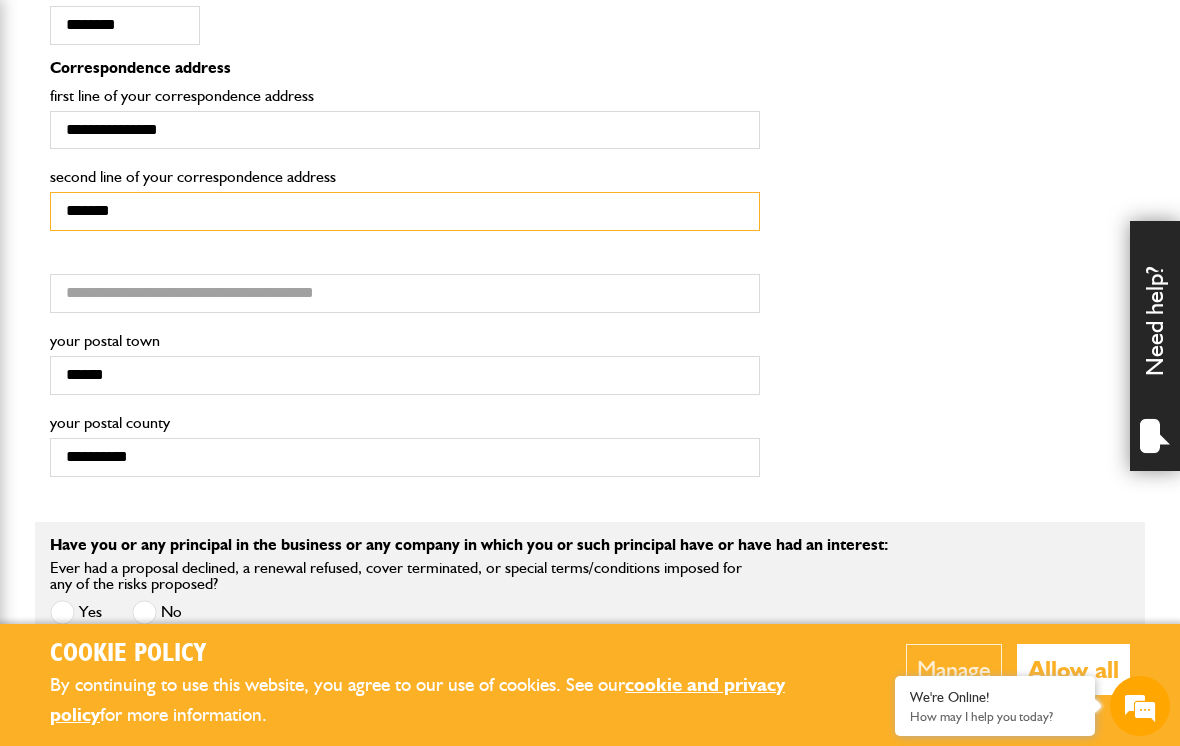 click on "*******" at bounding box center (405, 211) 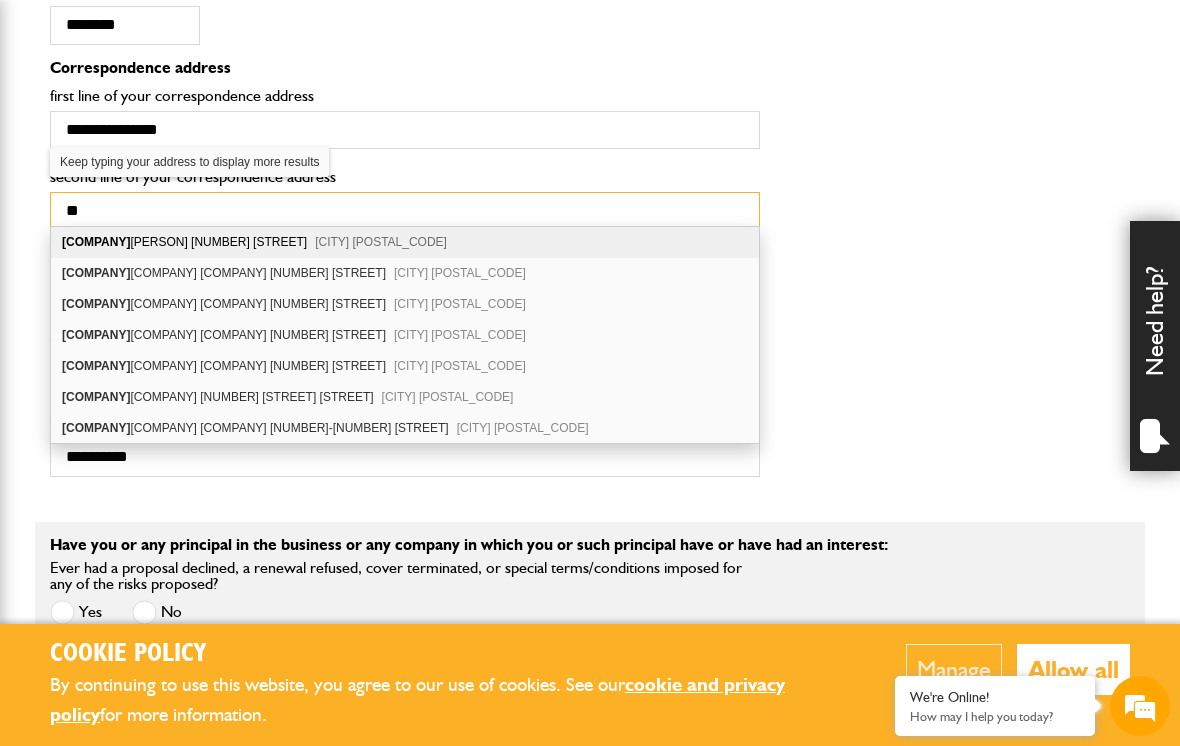 type on "*" 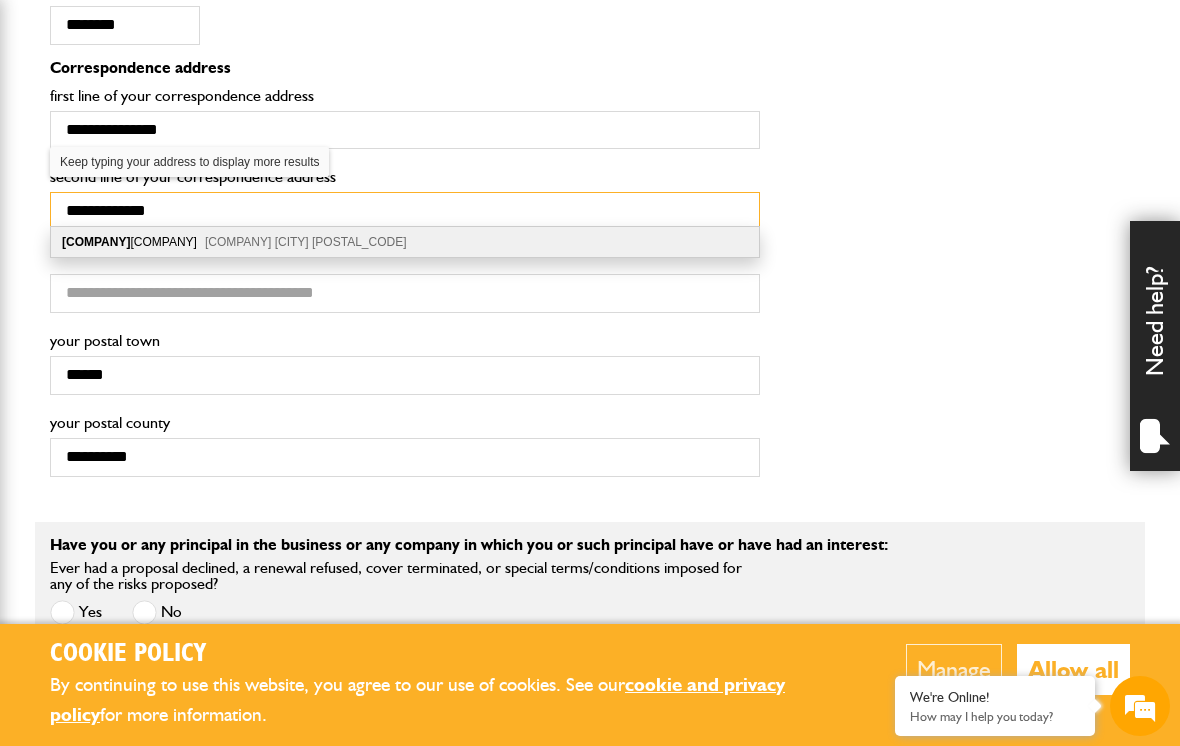 type on "**********" 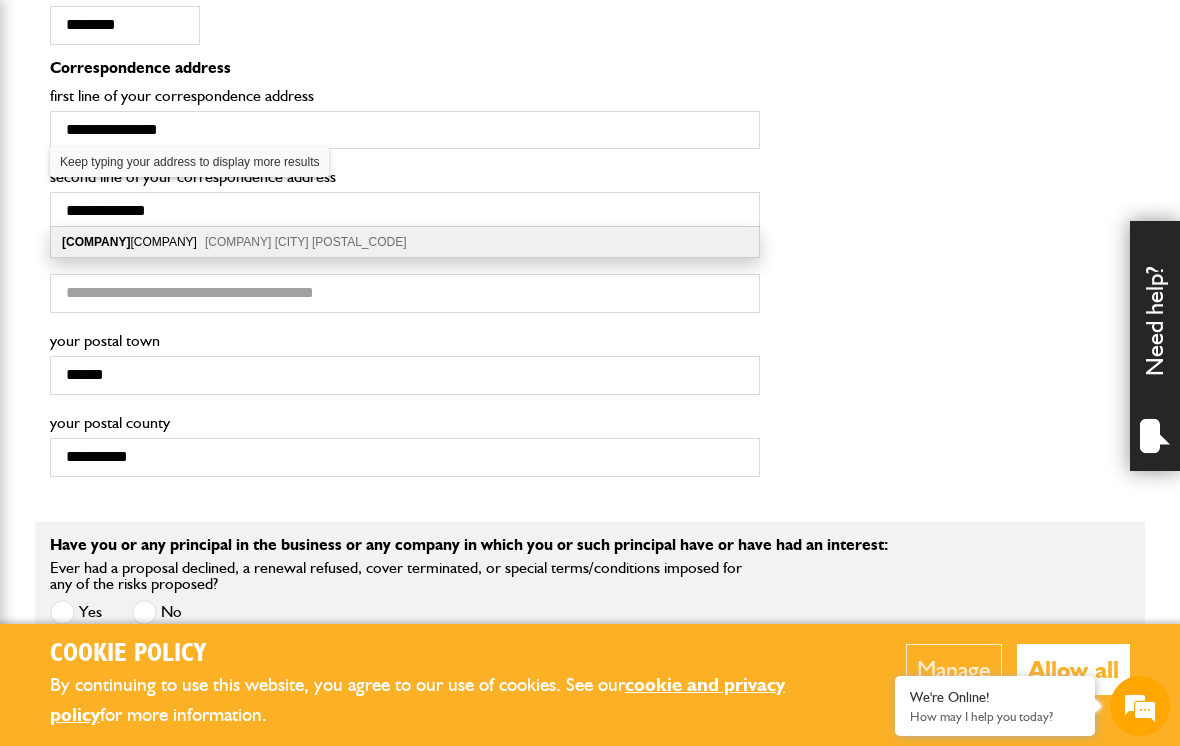 click on "third line of your correspondence address" at bounding box center [590, 287] 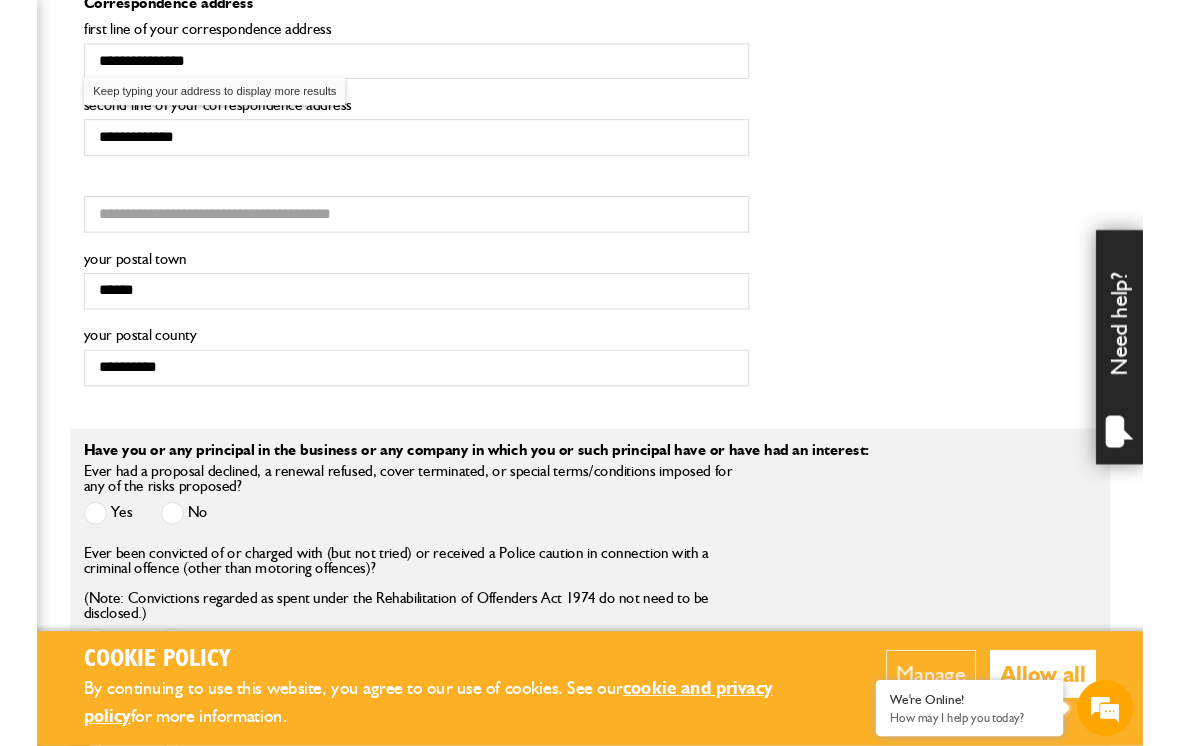 scroll, scrollTop: 1945, scrollLeft: 0, axis: vertical 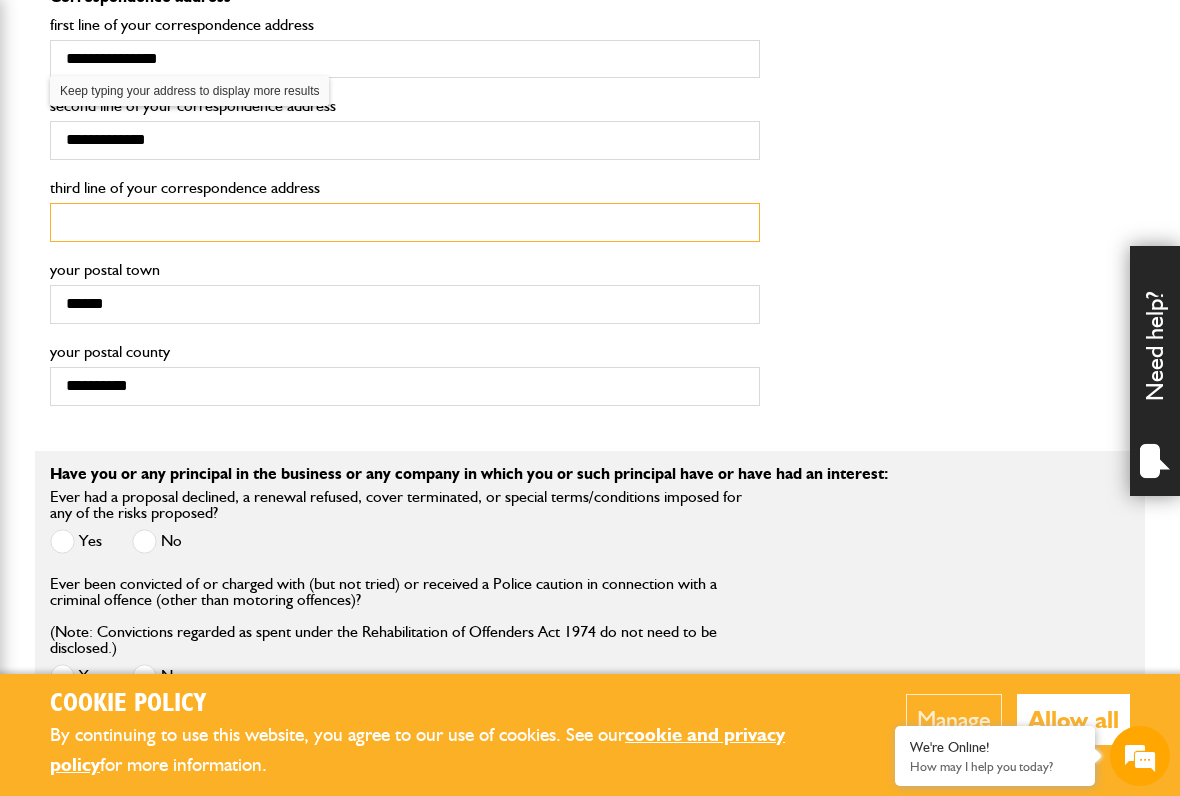 click on "third line of your correspondence address" at bounding box center [405, 222] 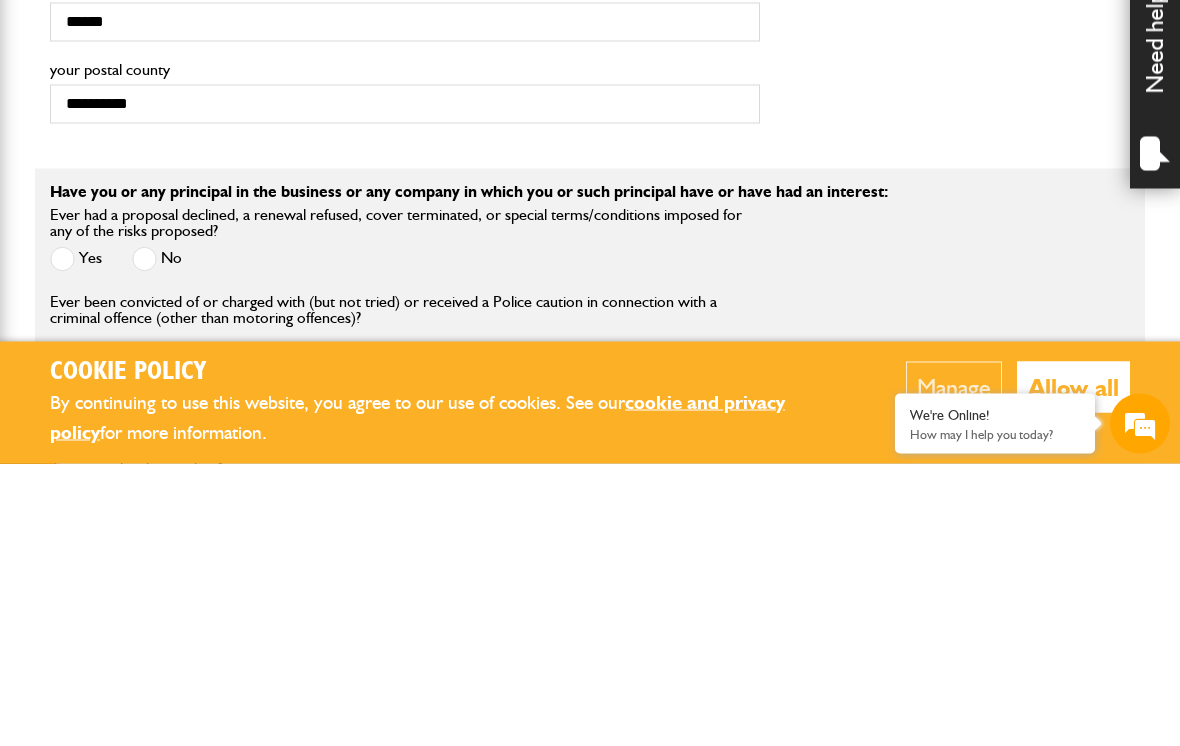 type on "*******" 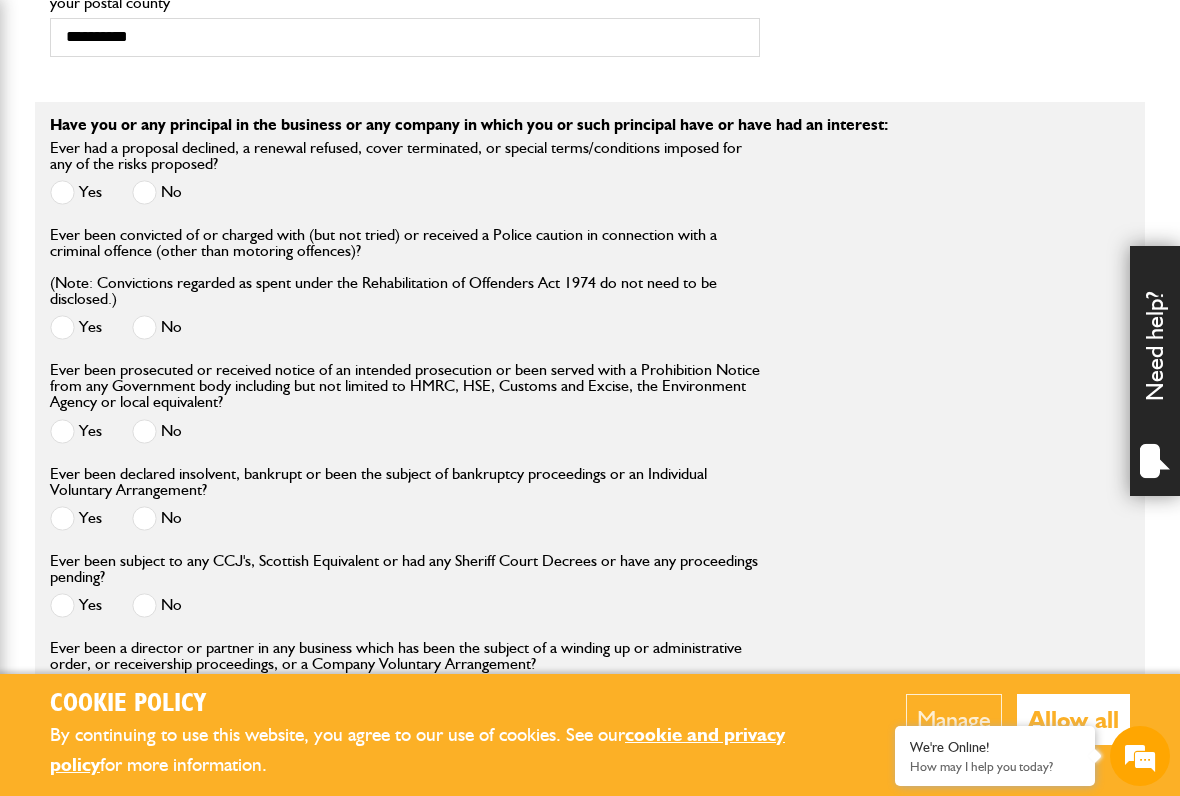scroll, scrollTop: 2294, scrollLeft: 0, axis: vertical 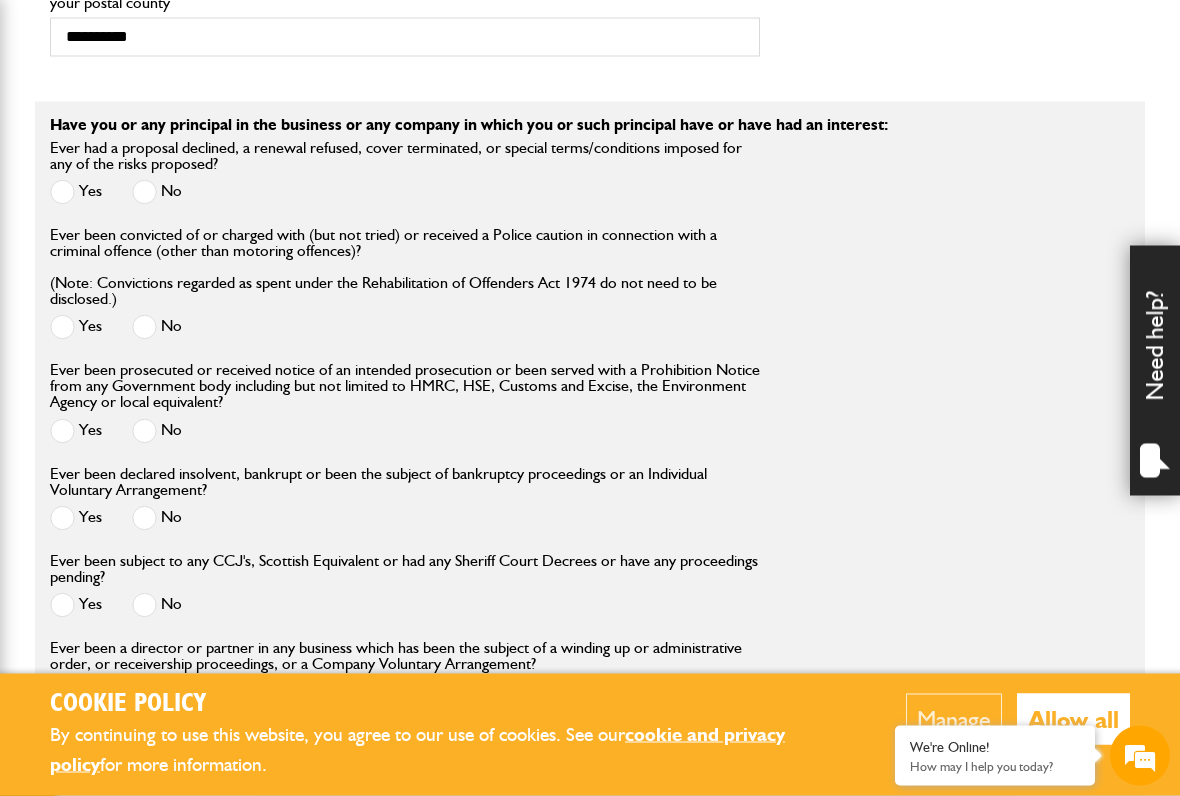 click at bounding box center [144, 327] 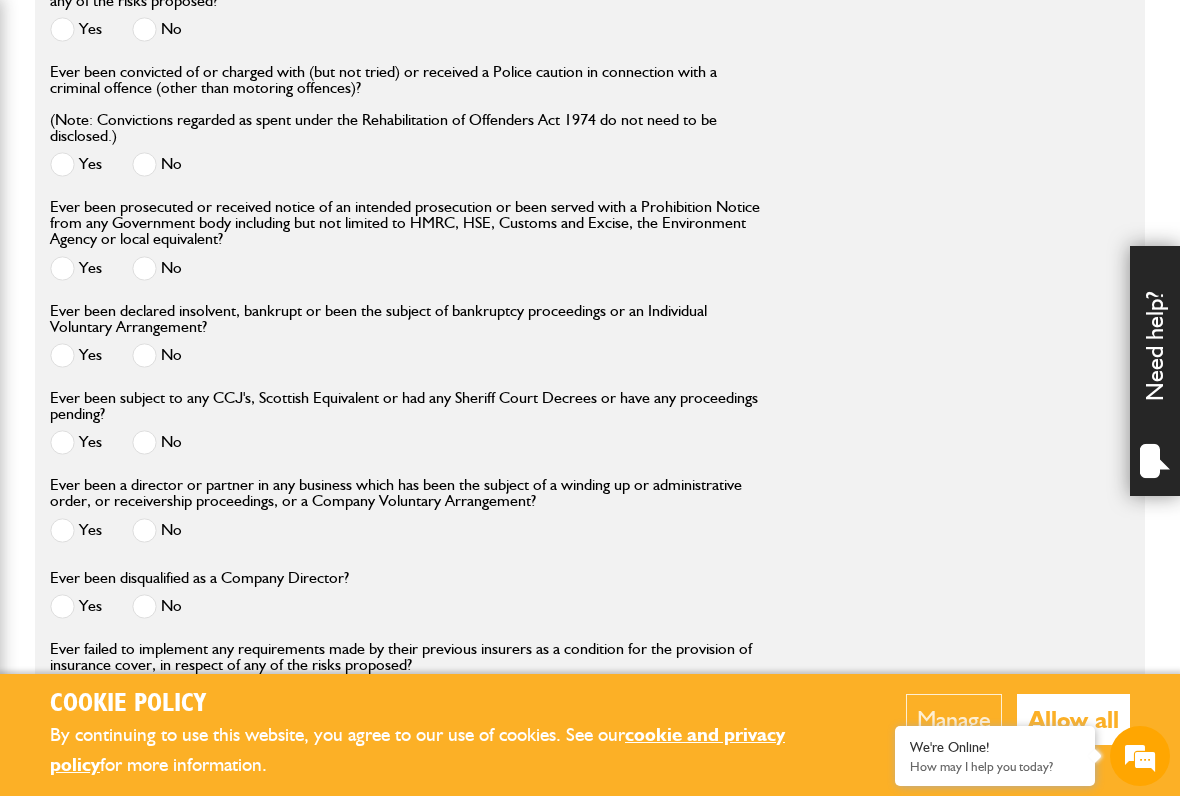scroll, scrollTop: 2458, scrollLeft: 0, axis: vertical 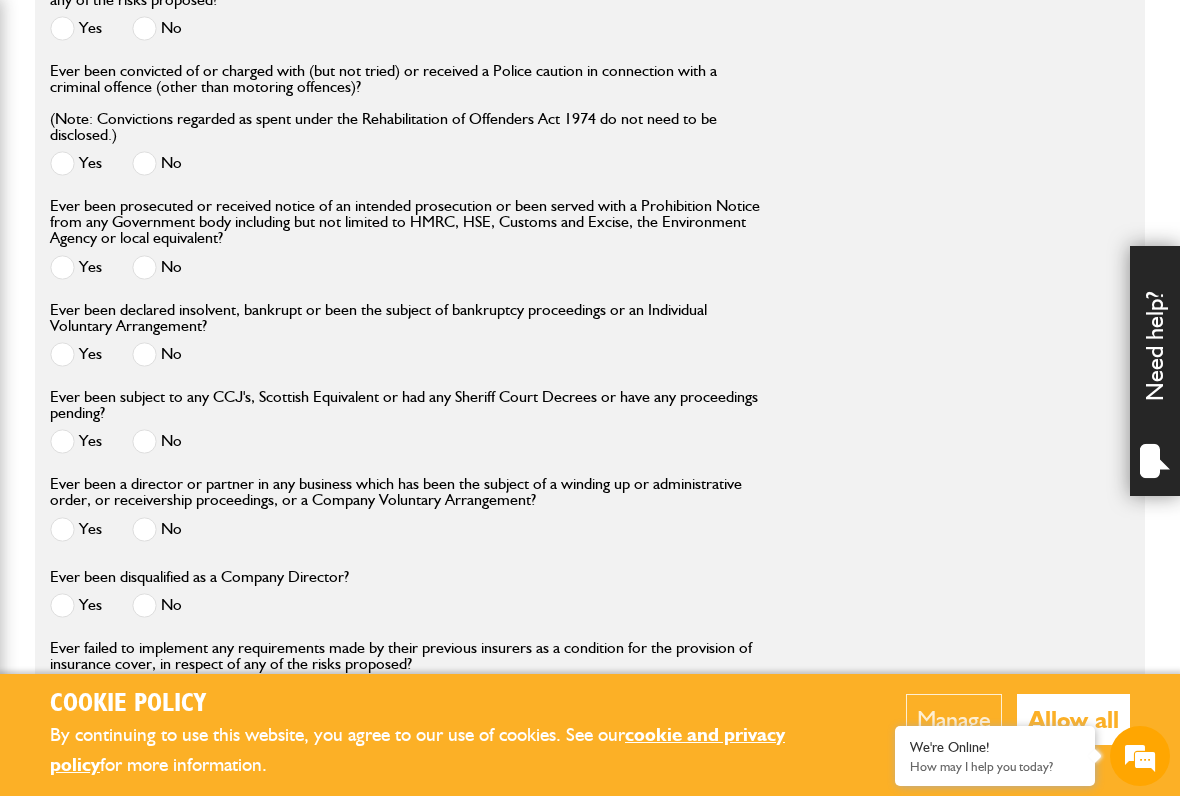 click at bounding box center (144, 267) 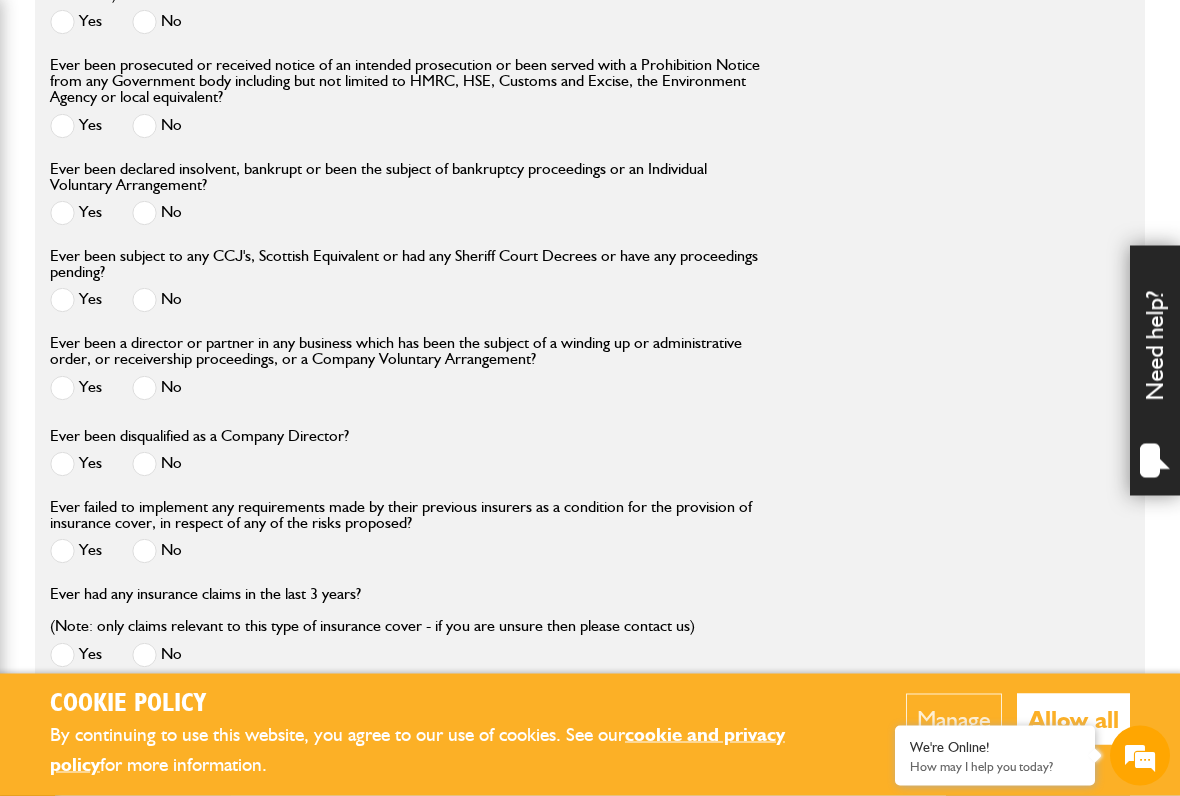 scroll, scrollTop: 2608, scrollLeft: 0, axis: vertical 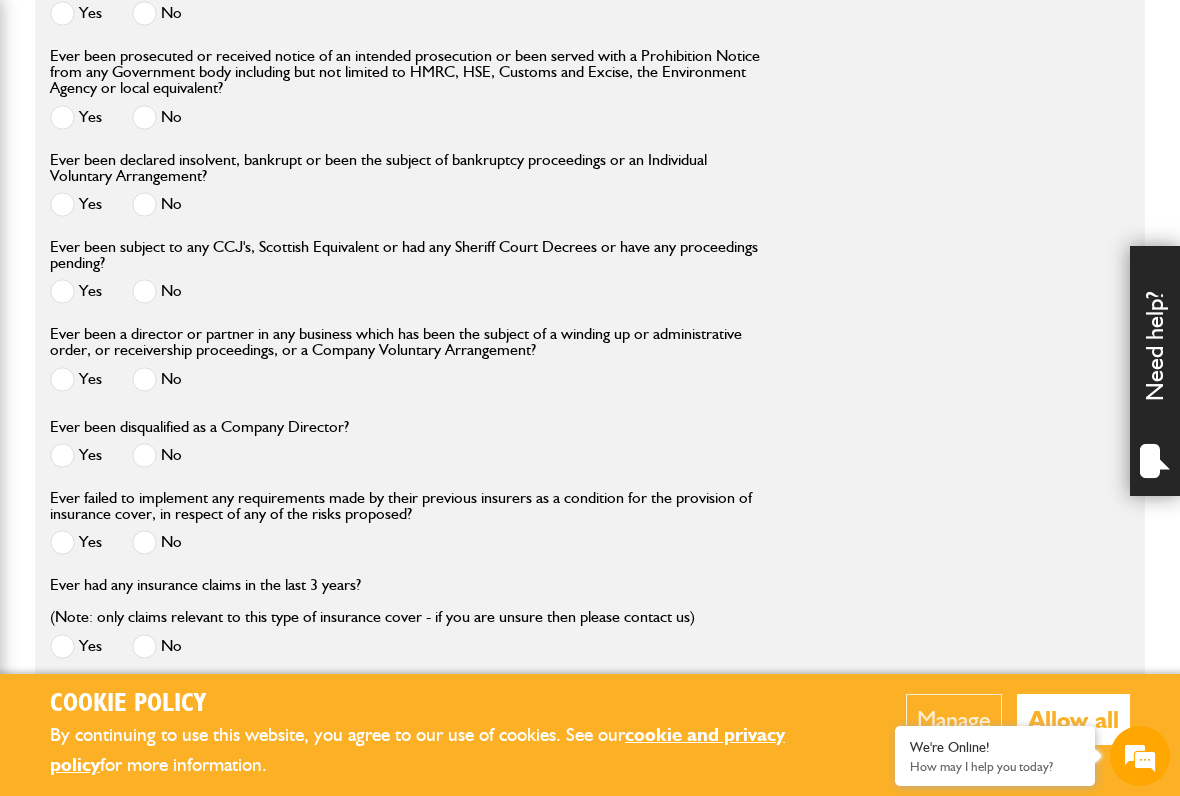 click at bounding box center (144, 379) 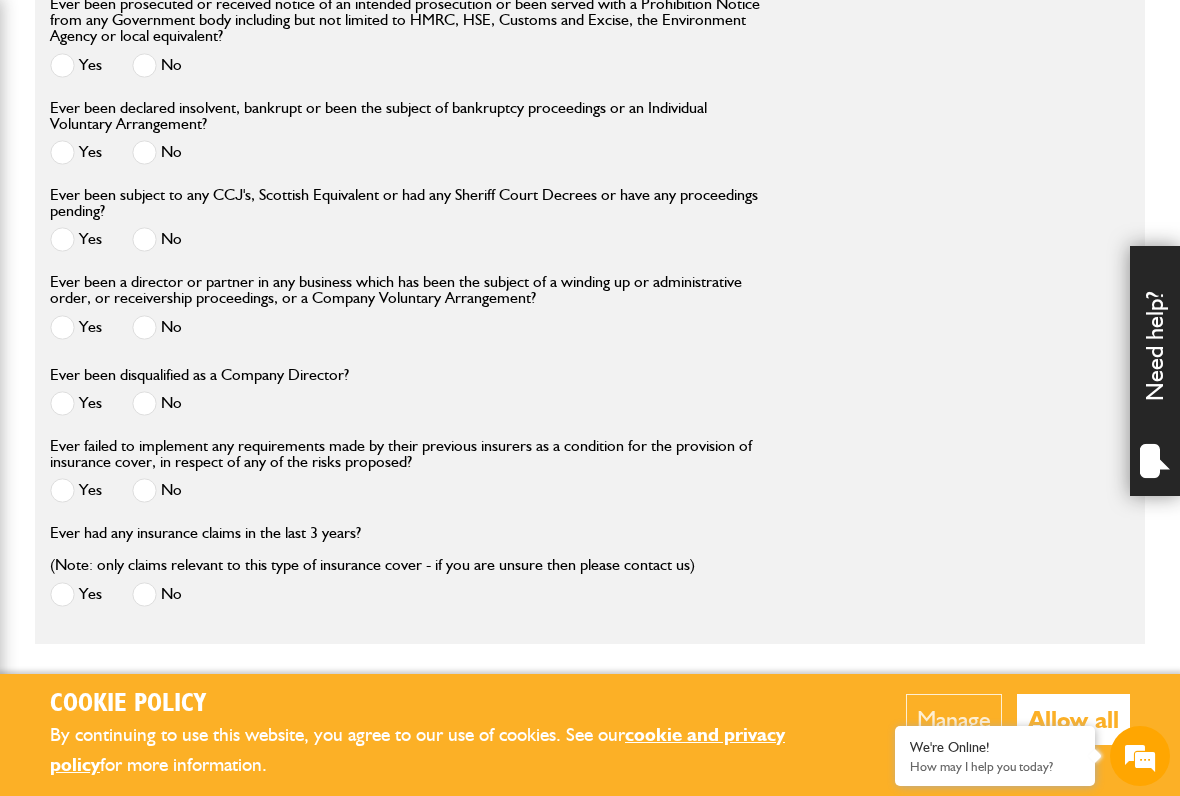 scroll, scrollTop: 2750, scrollLeft: 0, axis: vertical 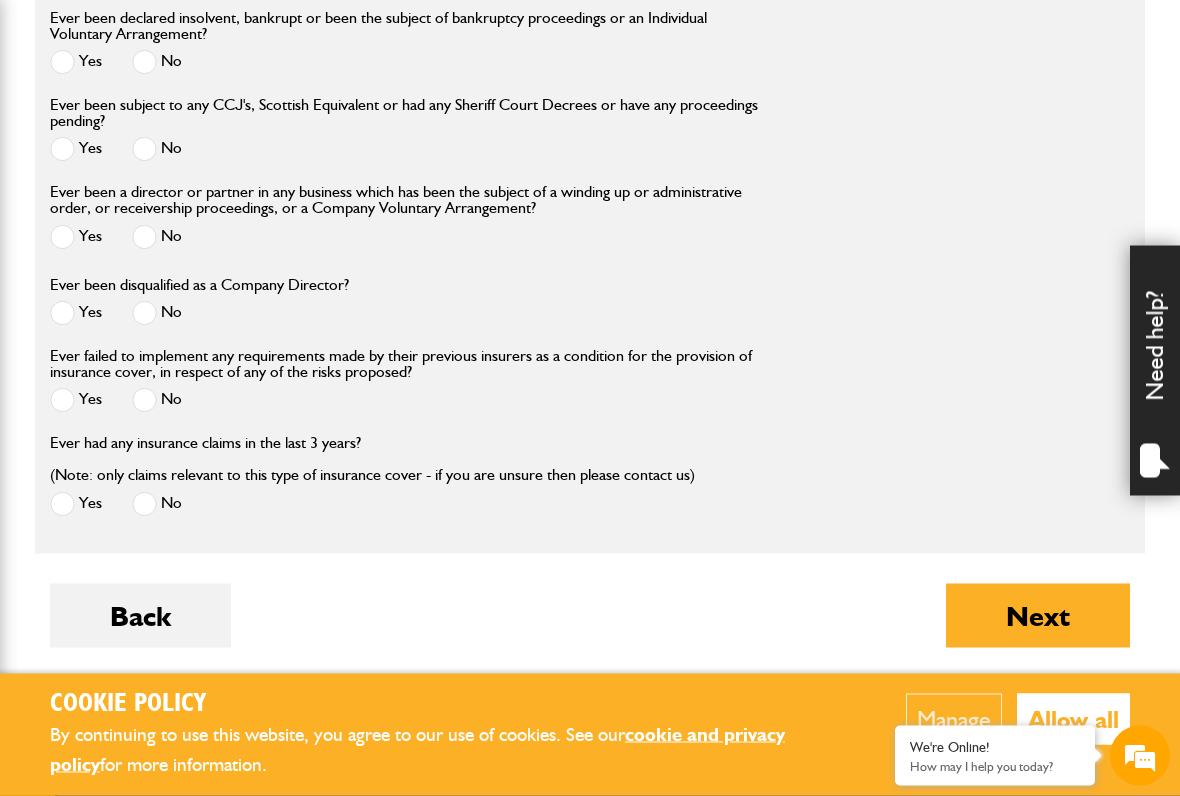 click at bounding box center [144, 400] 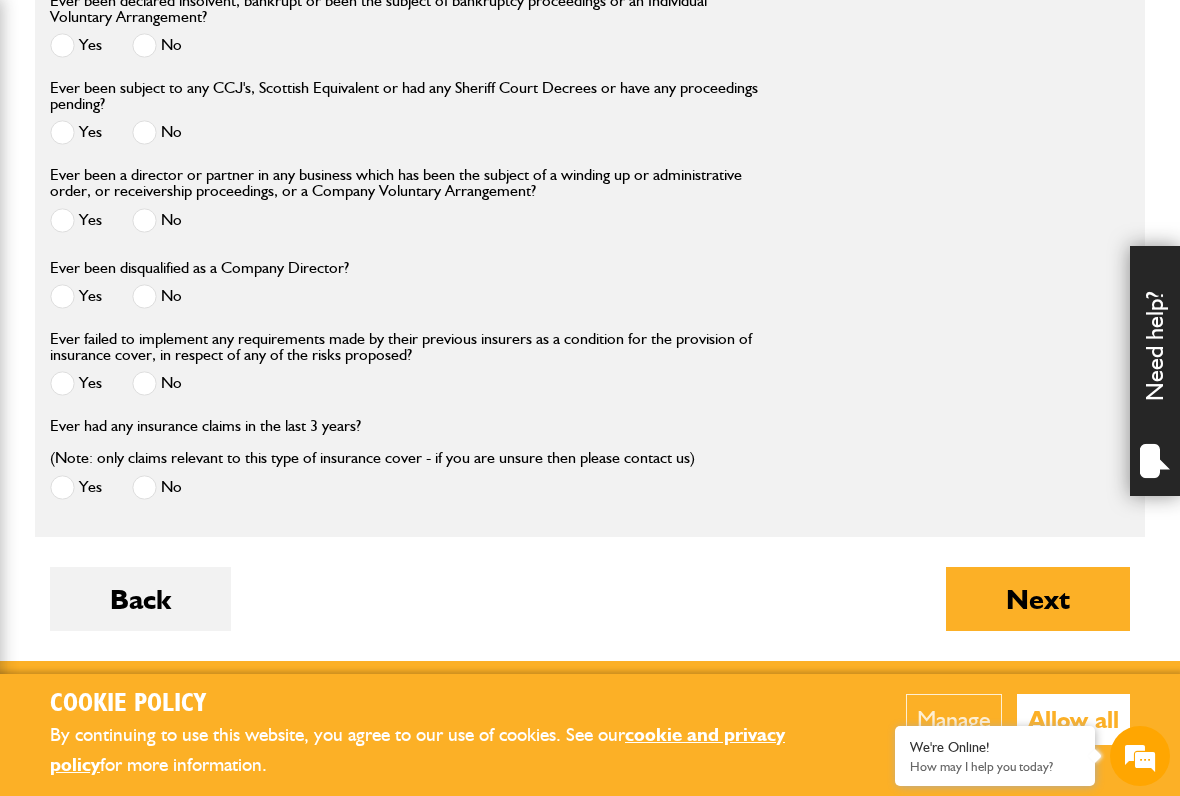scroll, scrollTop: 2794, scrollLeft: 0, axis: vertical 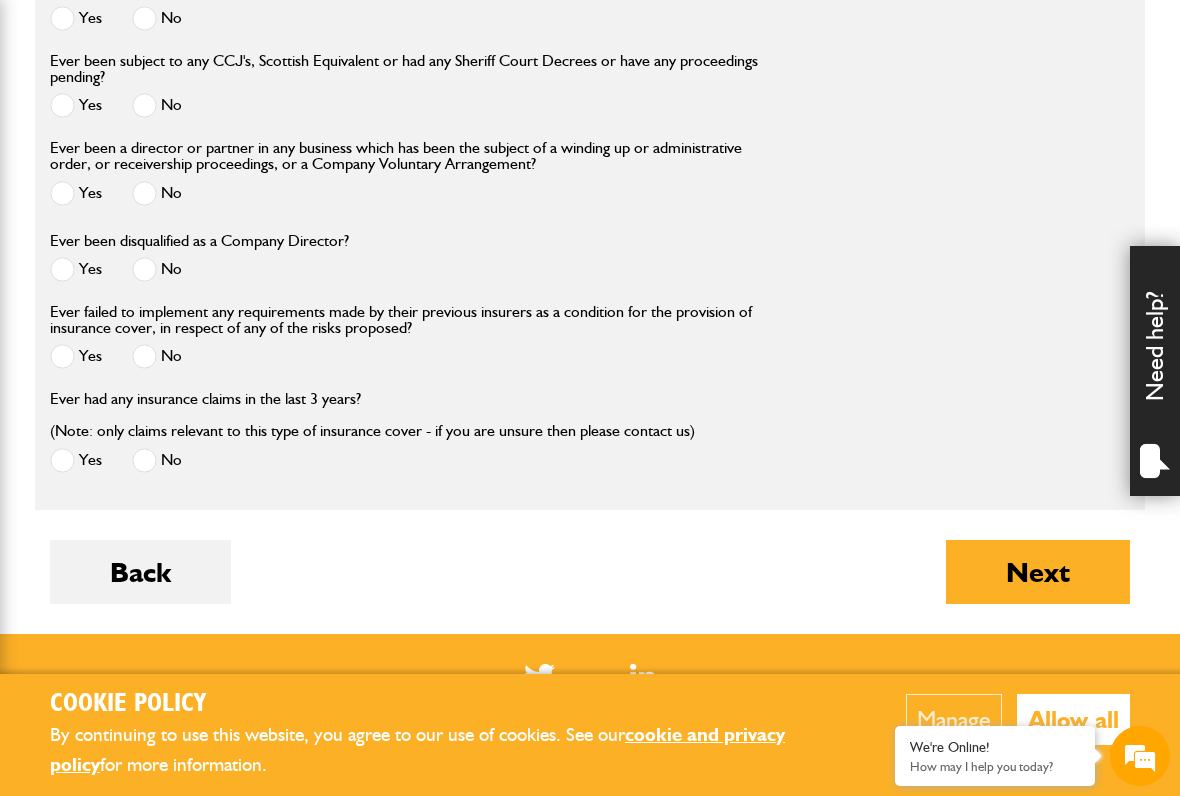 click at bounding box center (144, 460) 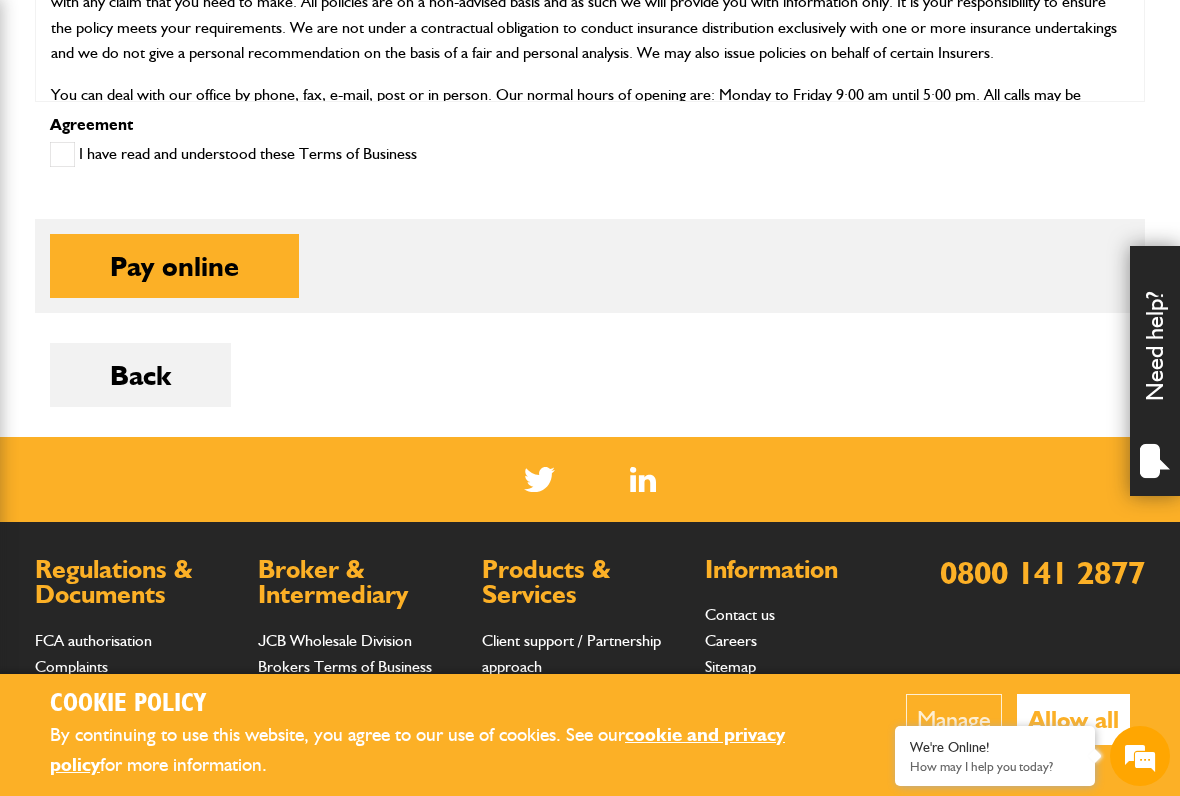 scroll, scrollTop: 1144, scrollLeft: 0, axis: vertical 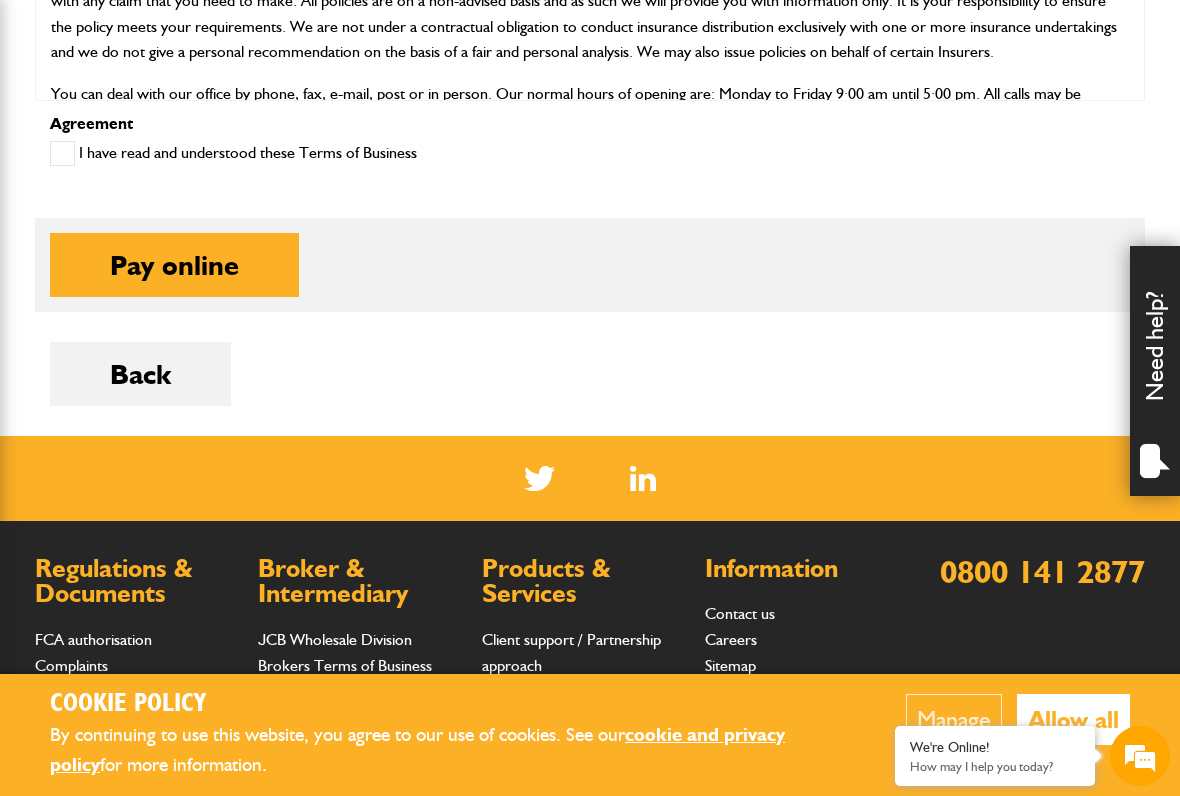 click on "Pay online" at bounding box center (174, 265) 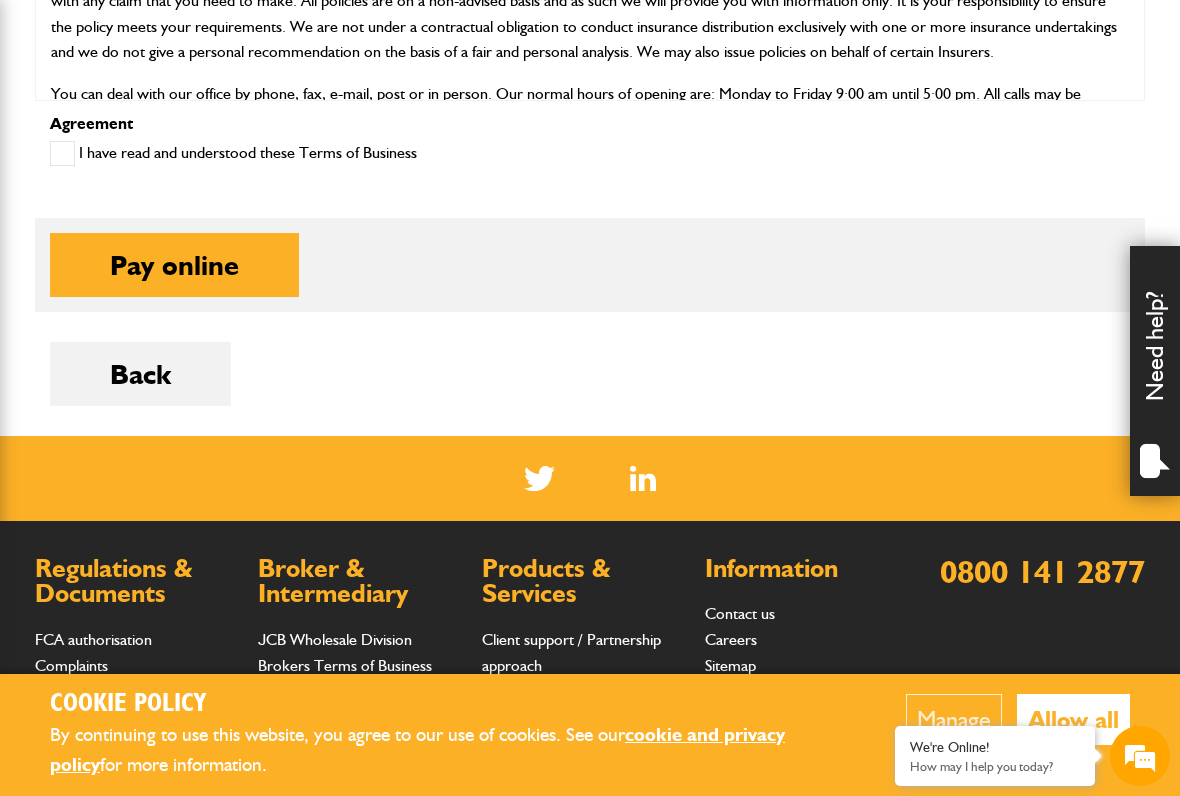 click at bounding box center [62, 153] 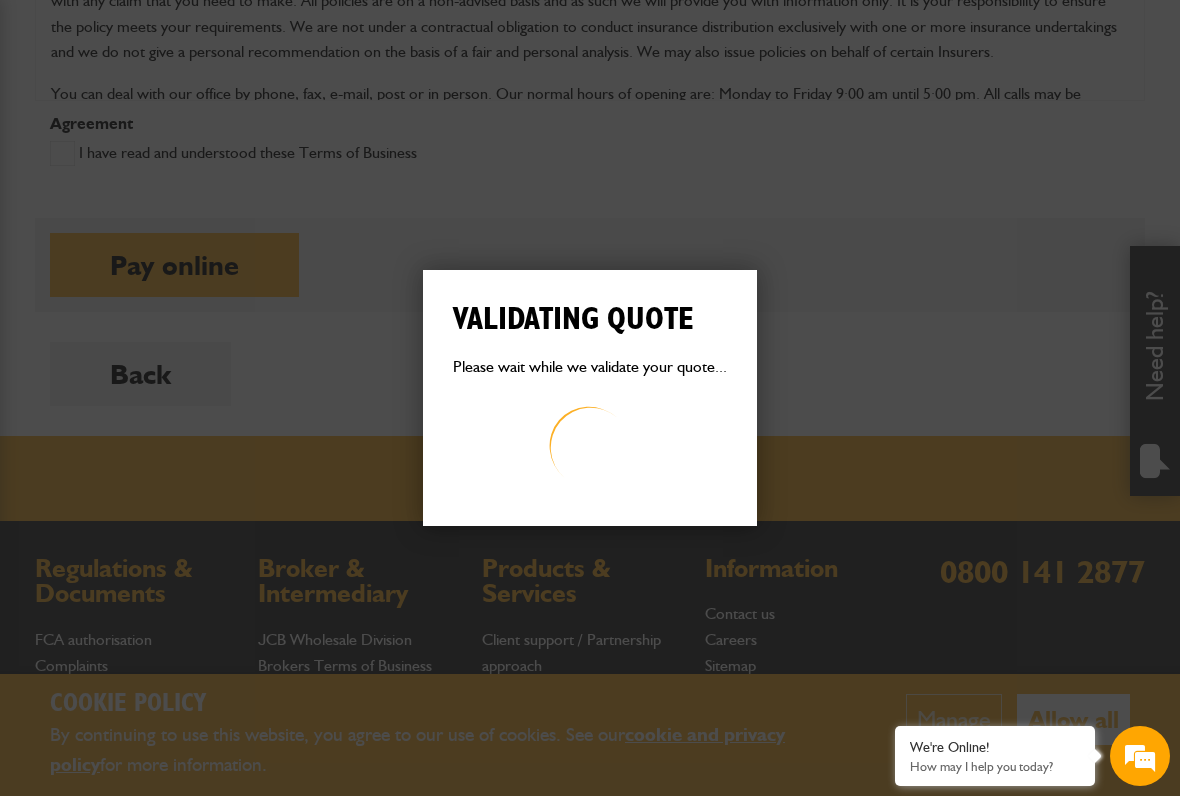 scroll, scrollTop: 0, scrollLeft: 0, axis: both 